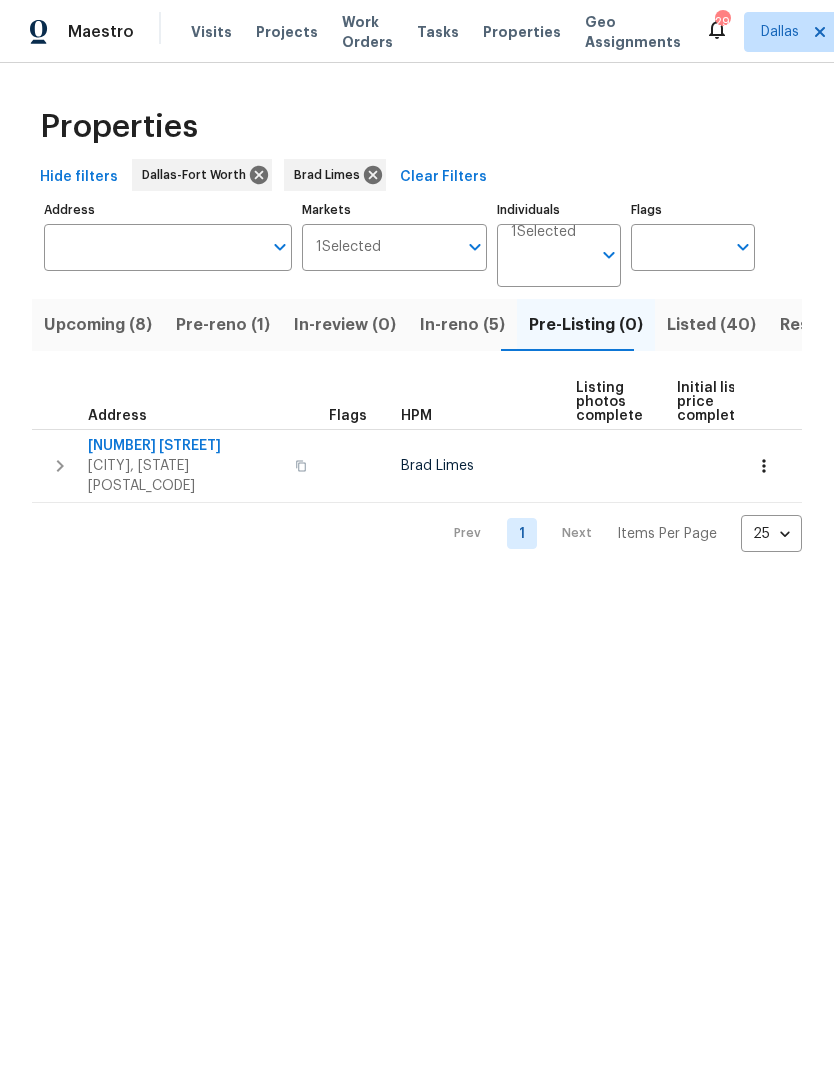 scroll, scrollTop: 0, scrollLeft: 0, axis: both 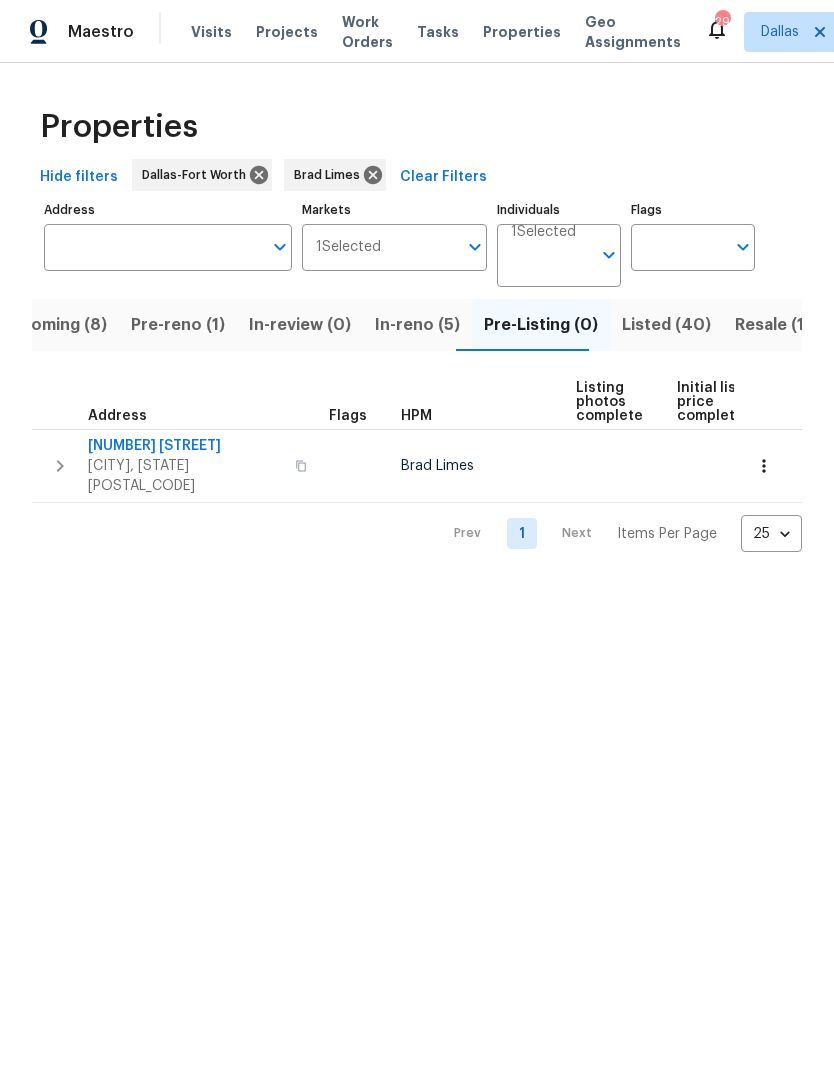 click on "Resale (18)" at bounding box center (778, 325) 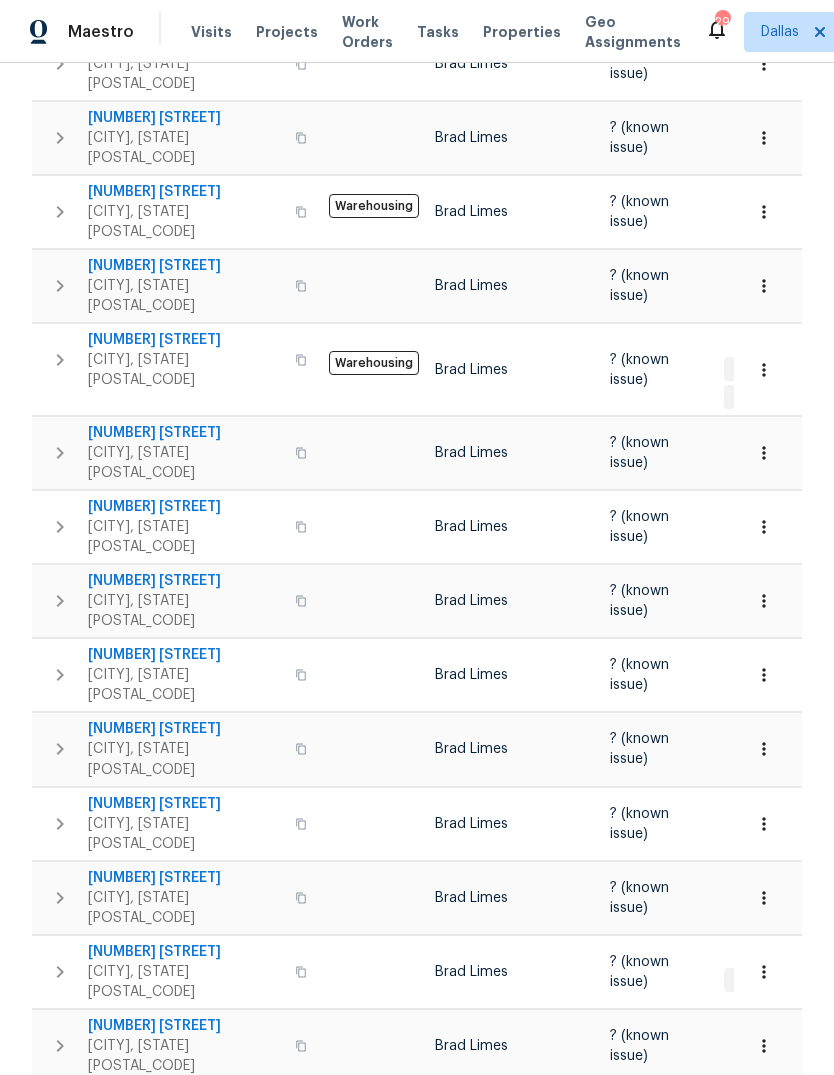 scroll, scrollTop: 549, scrollLeft: 0, axis: vertical 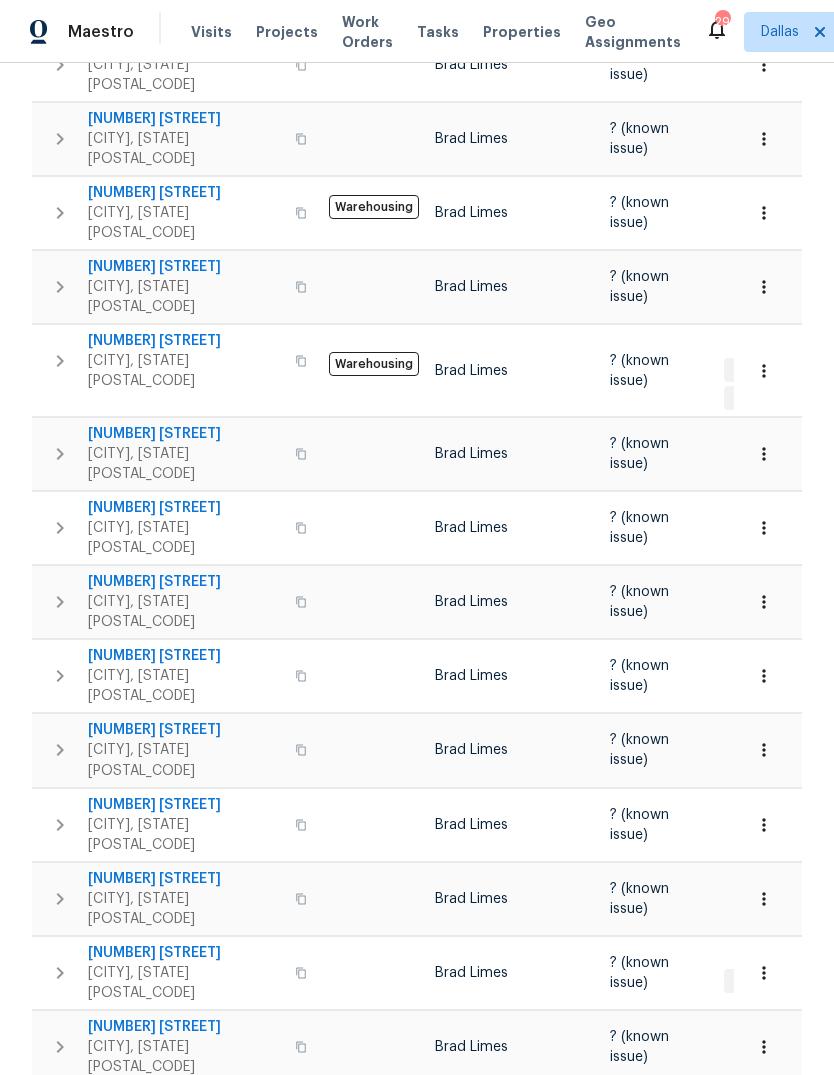 click on "[NUMBER] [STREET]" at bounding box center [185, 267] 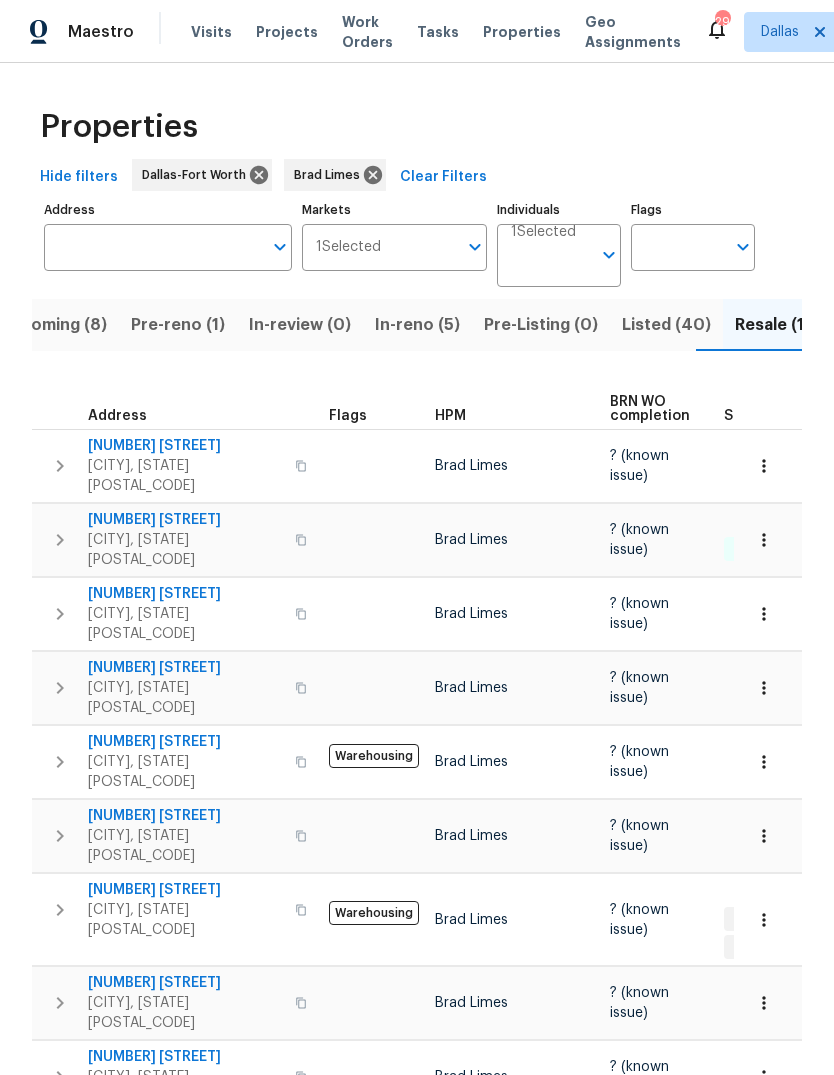 scroll, scrollTop: 0, scrollLeft: 0, axis: both 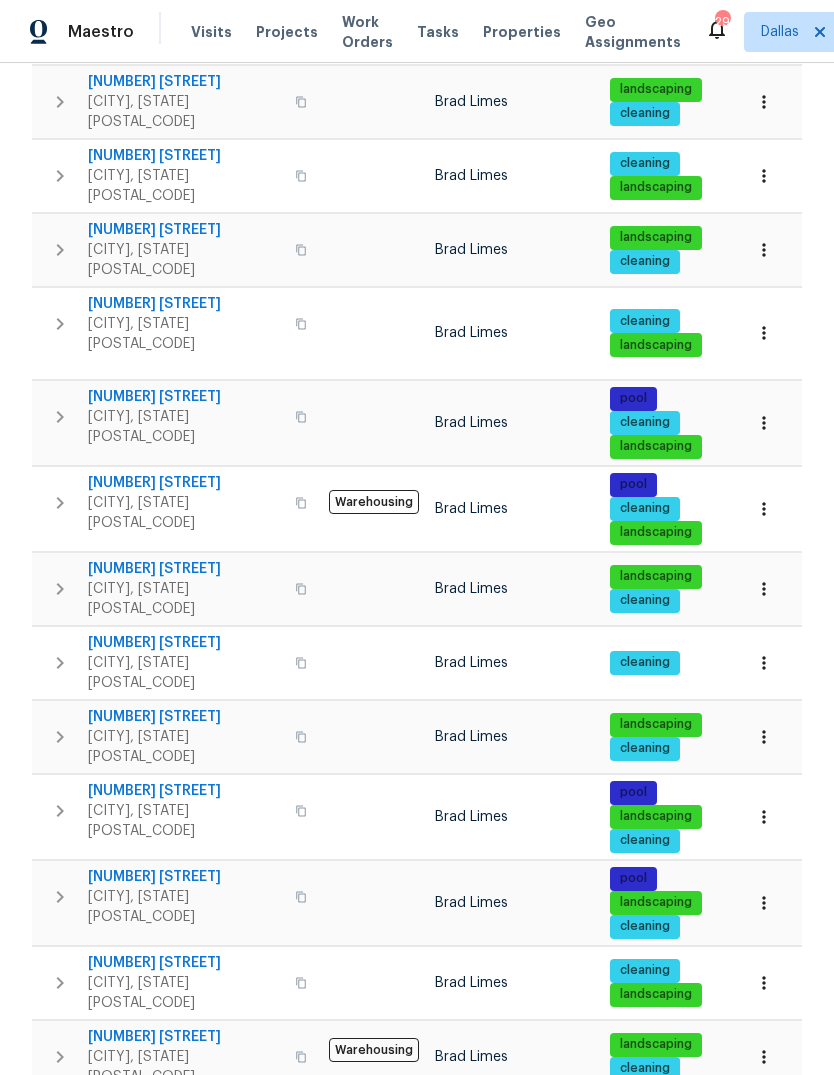 click on "2" at bounding box center [522, 1358] 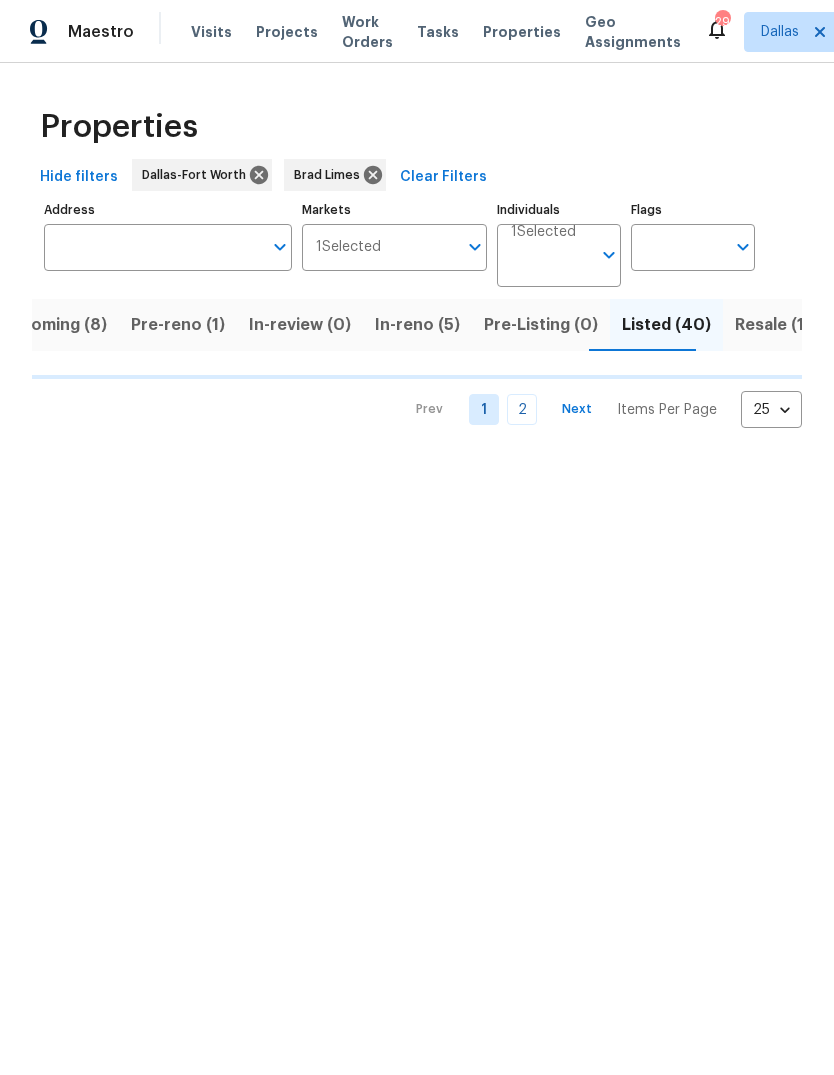 scroll, scrollTop: 0, scrollLeft: 0, axis: both 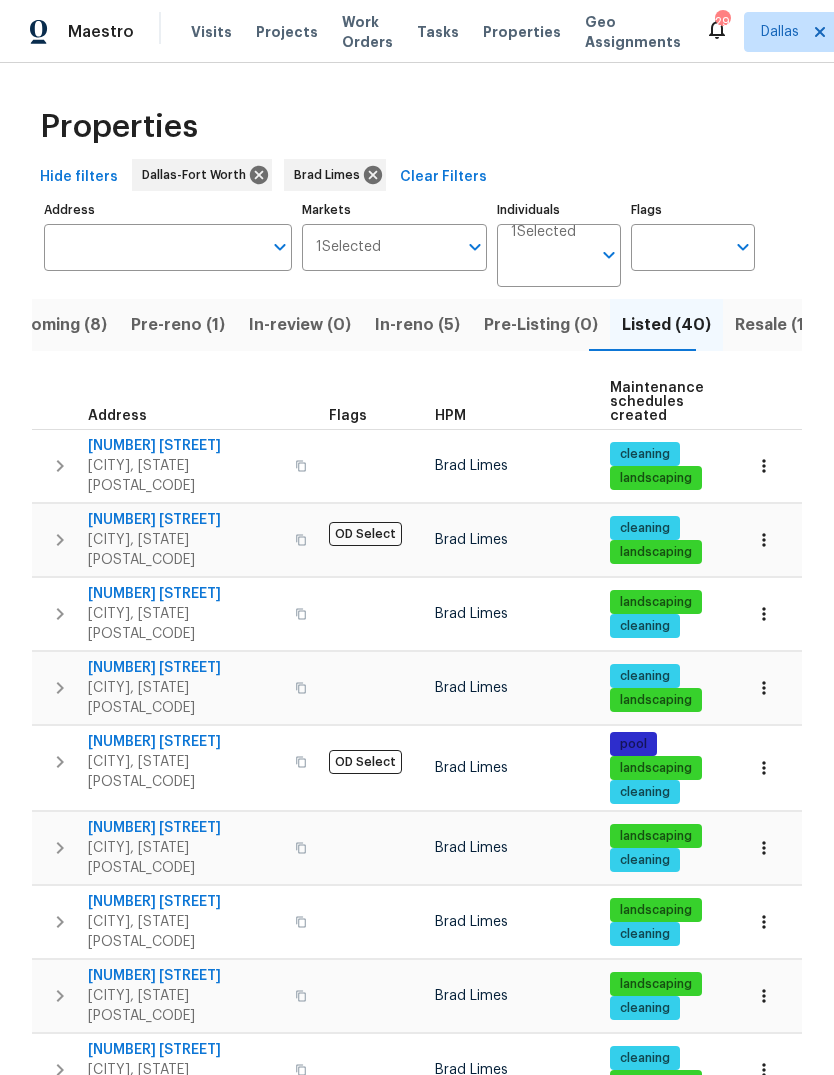 click on "7701 Fern Hill Ln" at bounding box center [185, 594] 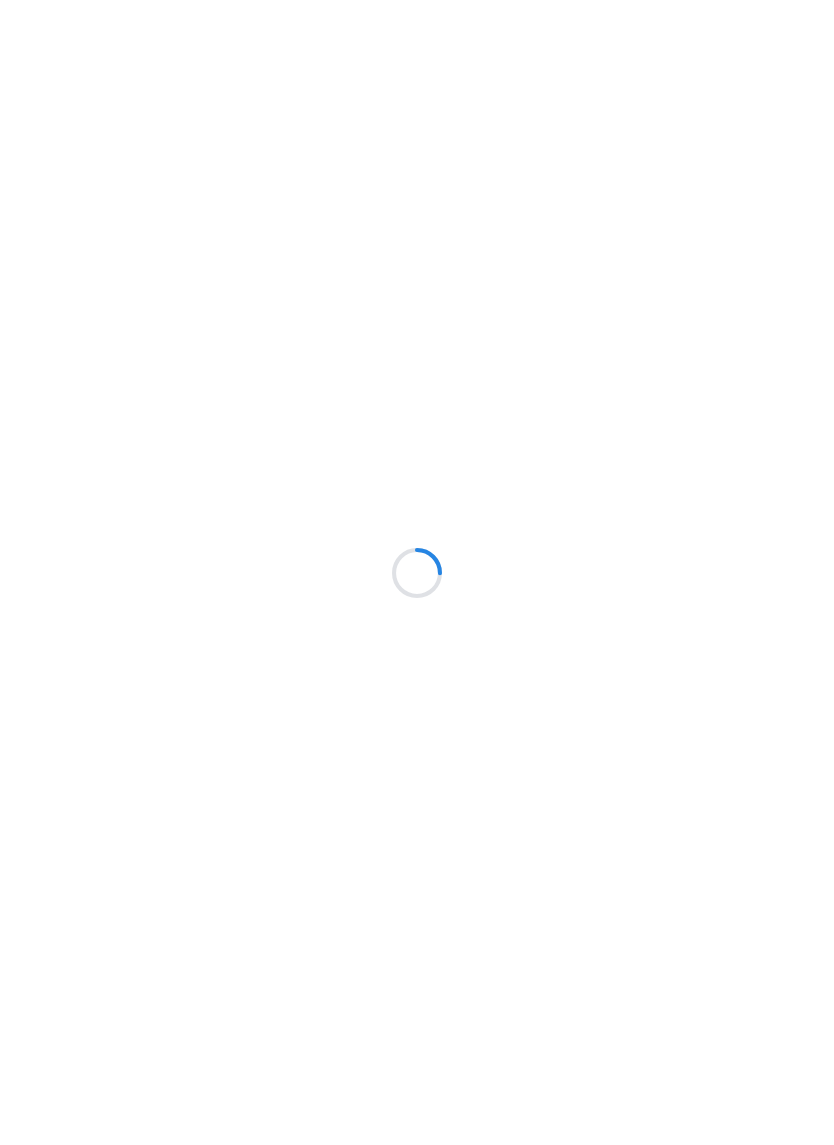 scroll, scrollTop: 0, scrollLeft: 0, axis: both 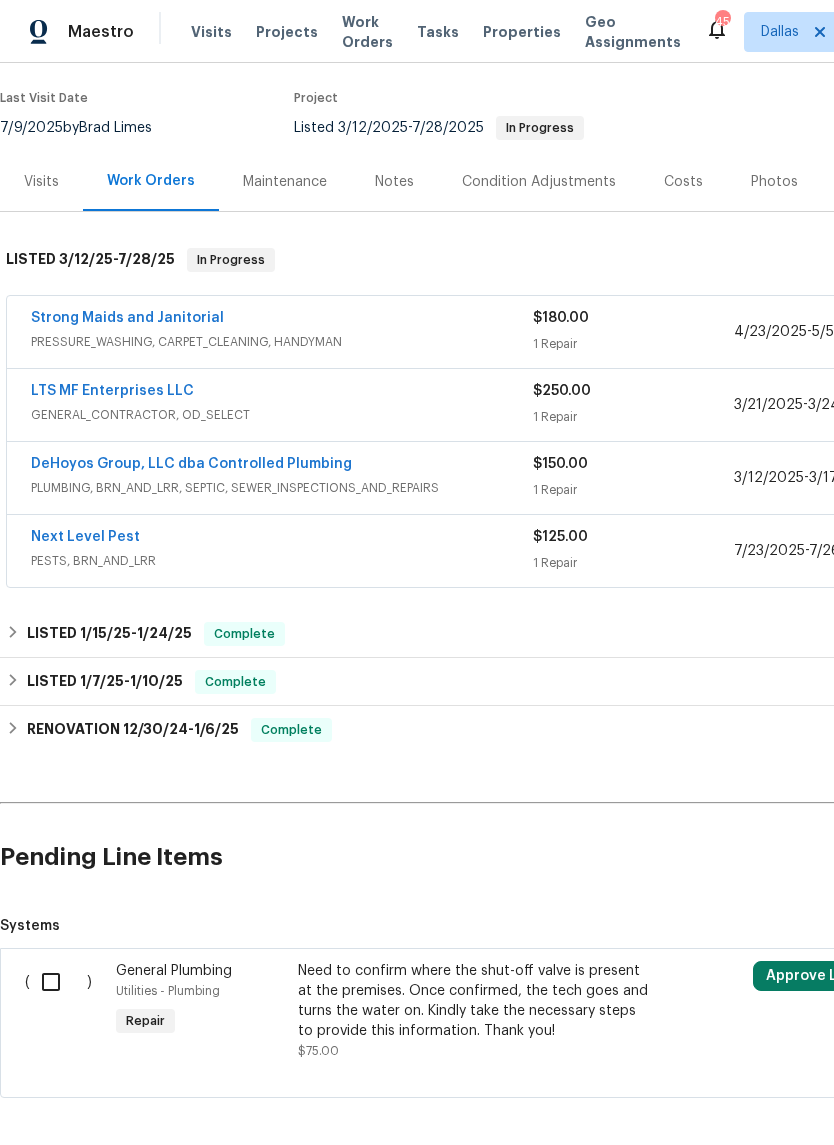 click at bounding box center [58, 982] 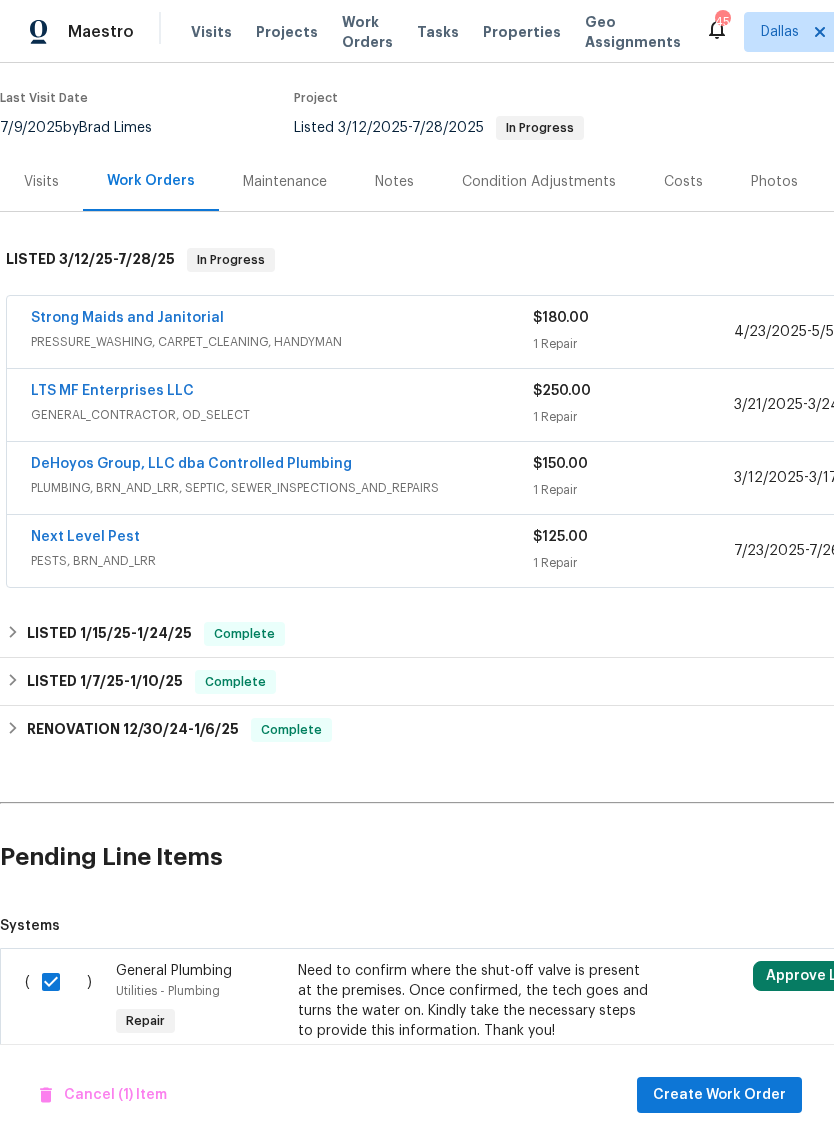 click on "Approve Line Item" at bounding box center [829, 976] 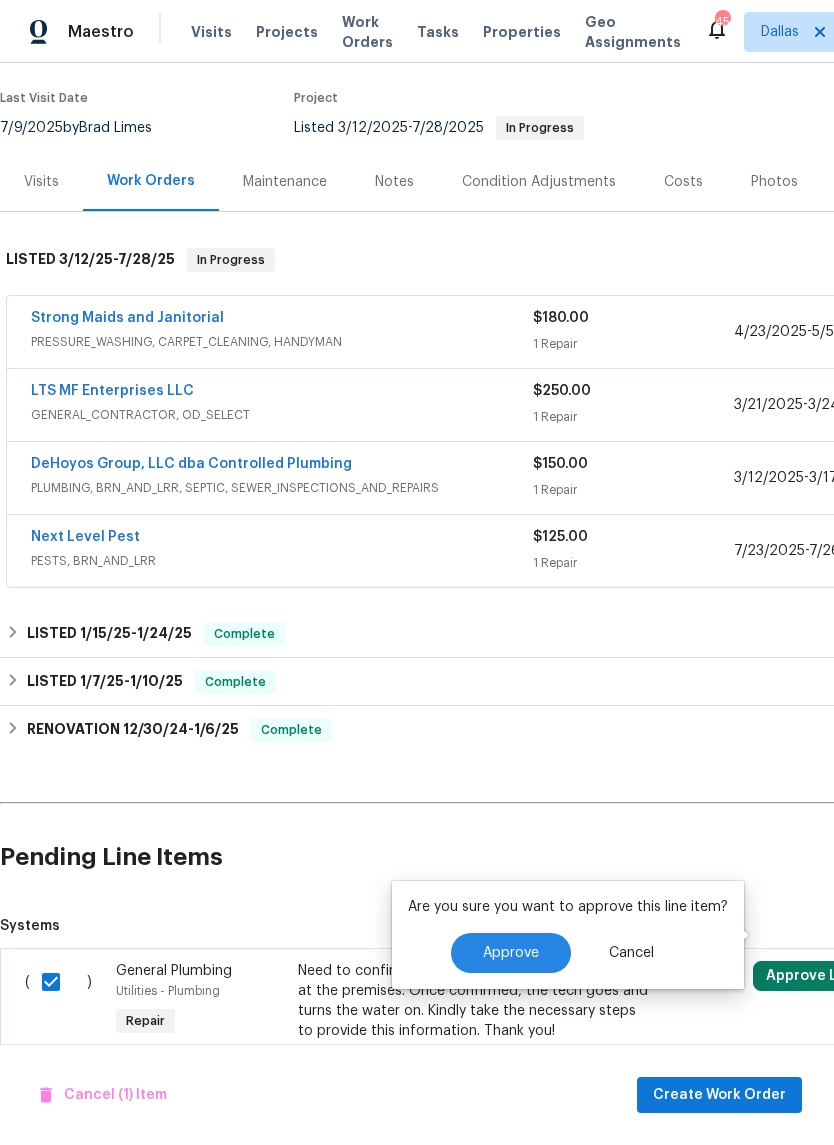 click on "Pending Line Items" at bounding box center [503, 857] 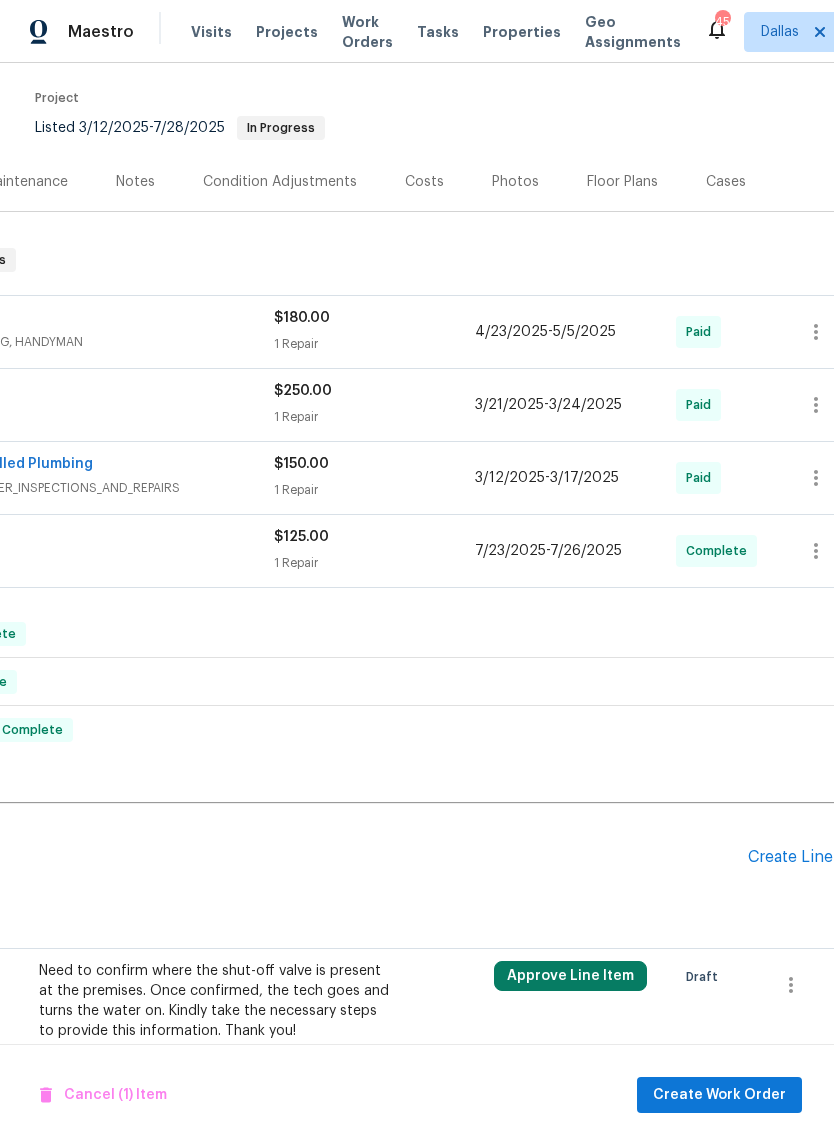 scroll, scrollTop: 191, scrollLeft: 261, axis: both 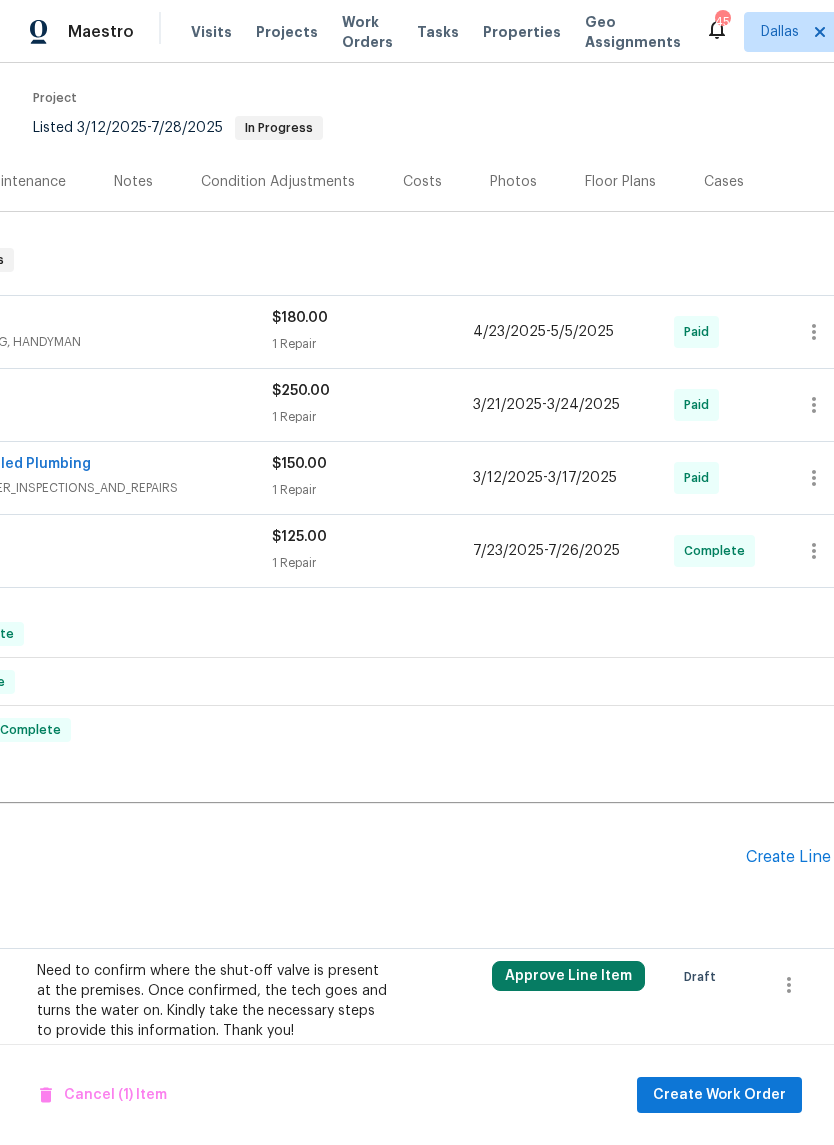 click on "Create Line Item" at bounding box center [807, 857] 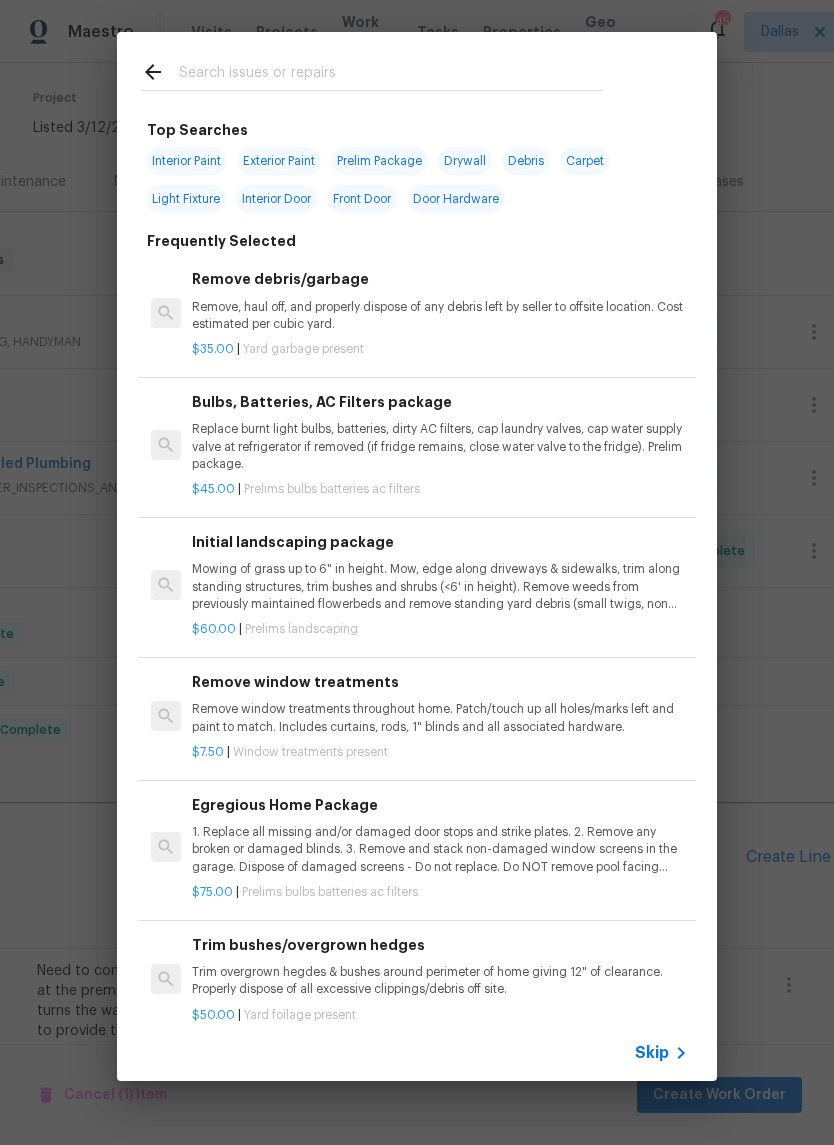 click 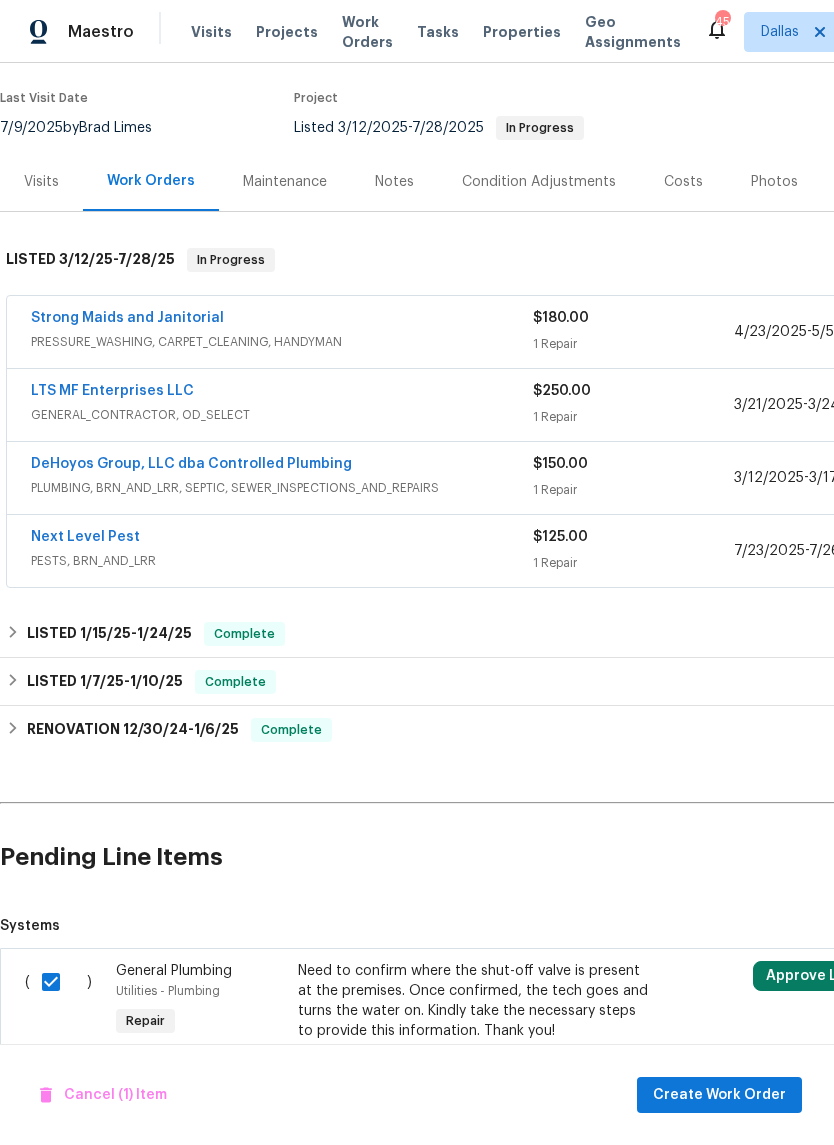 scroll, scrollTop: 191, scrollLeft: 0, axis: vertical 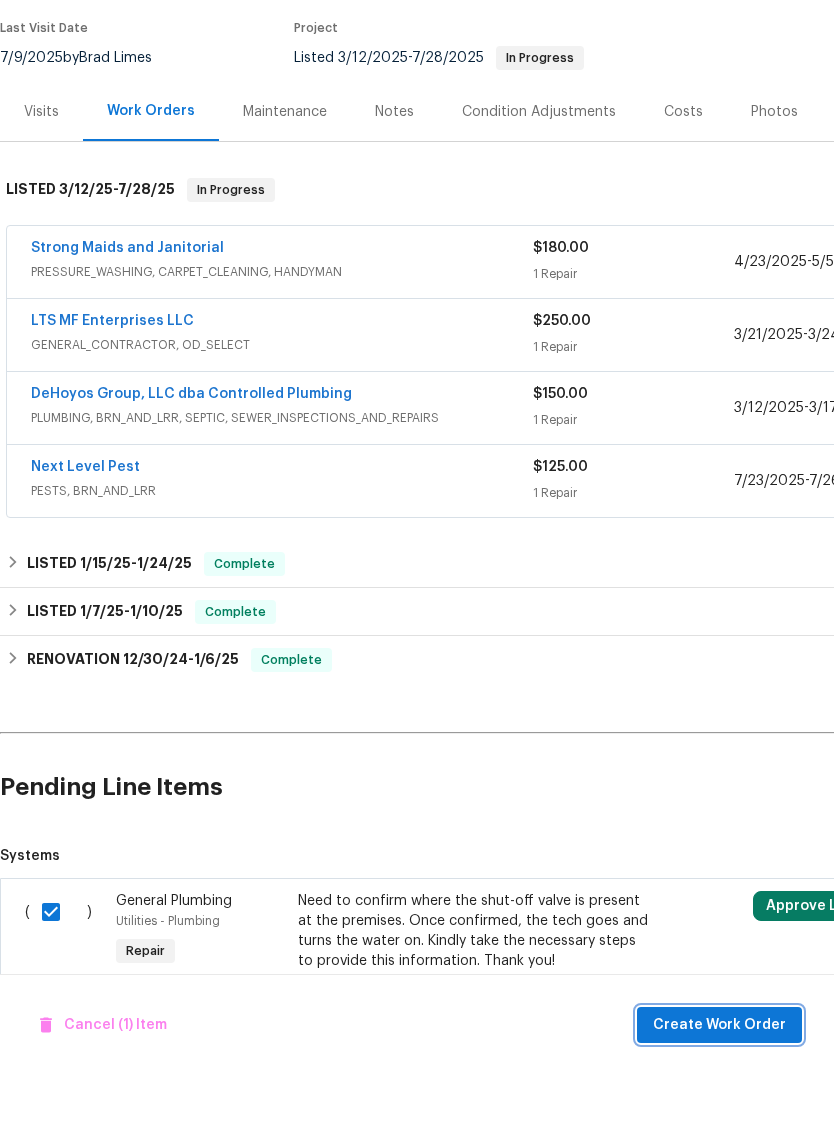 click on "Create Work Order" at bounding box center (719, 1095) 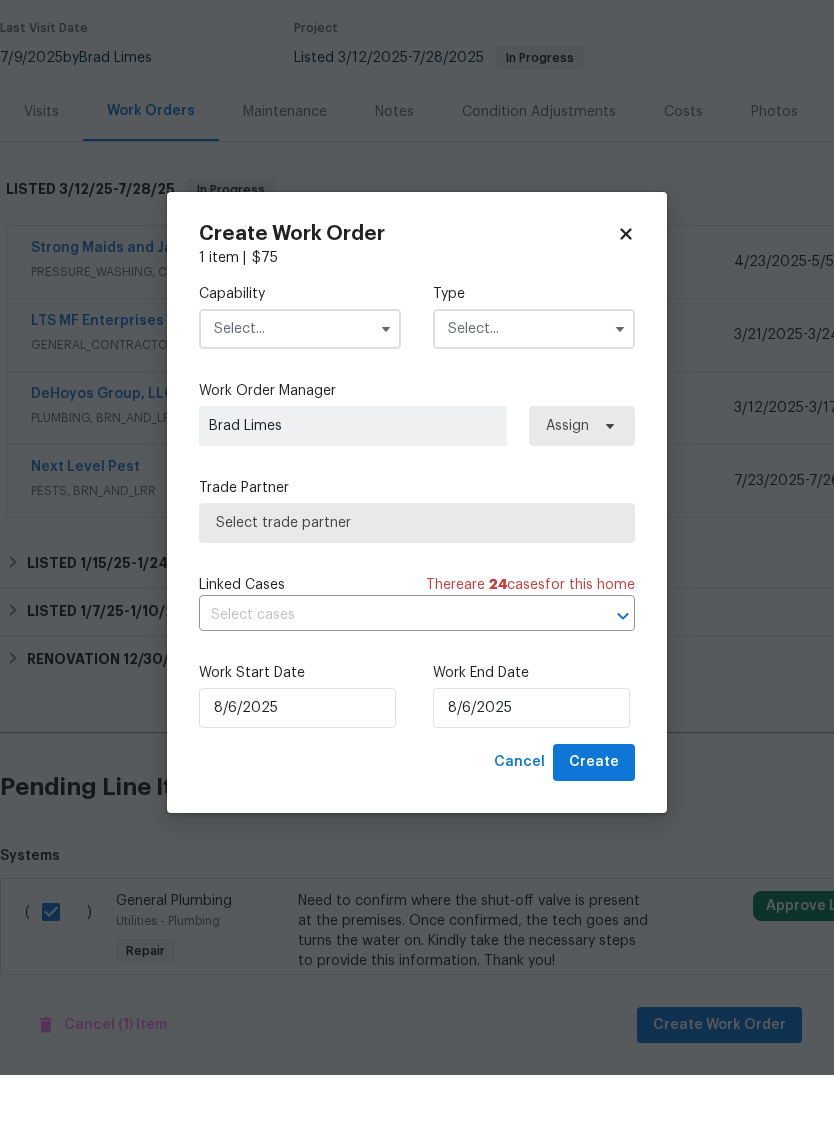 click at bounding box center (300, 399) 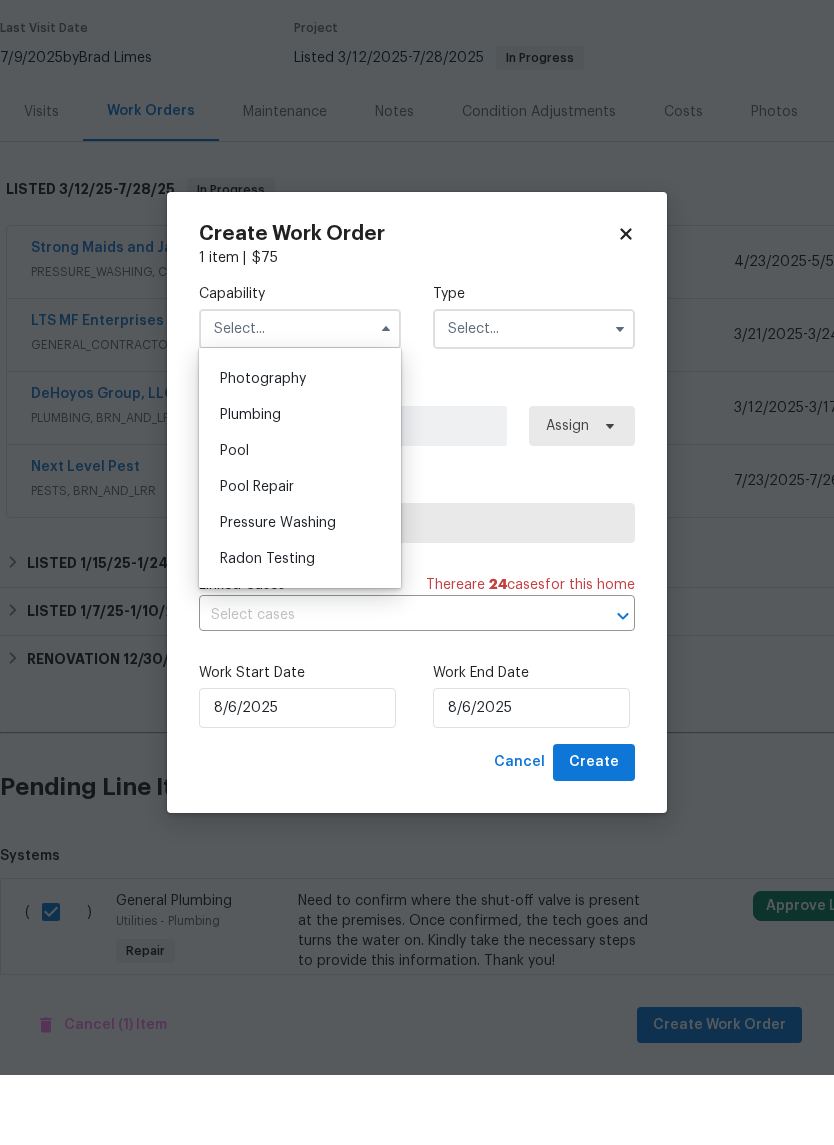 scroll, scrollTop: 1757, scrollLeft: 0, axis: vertical 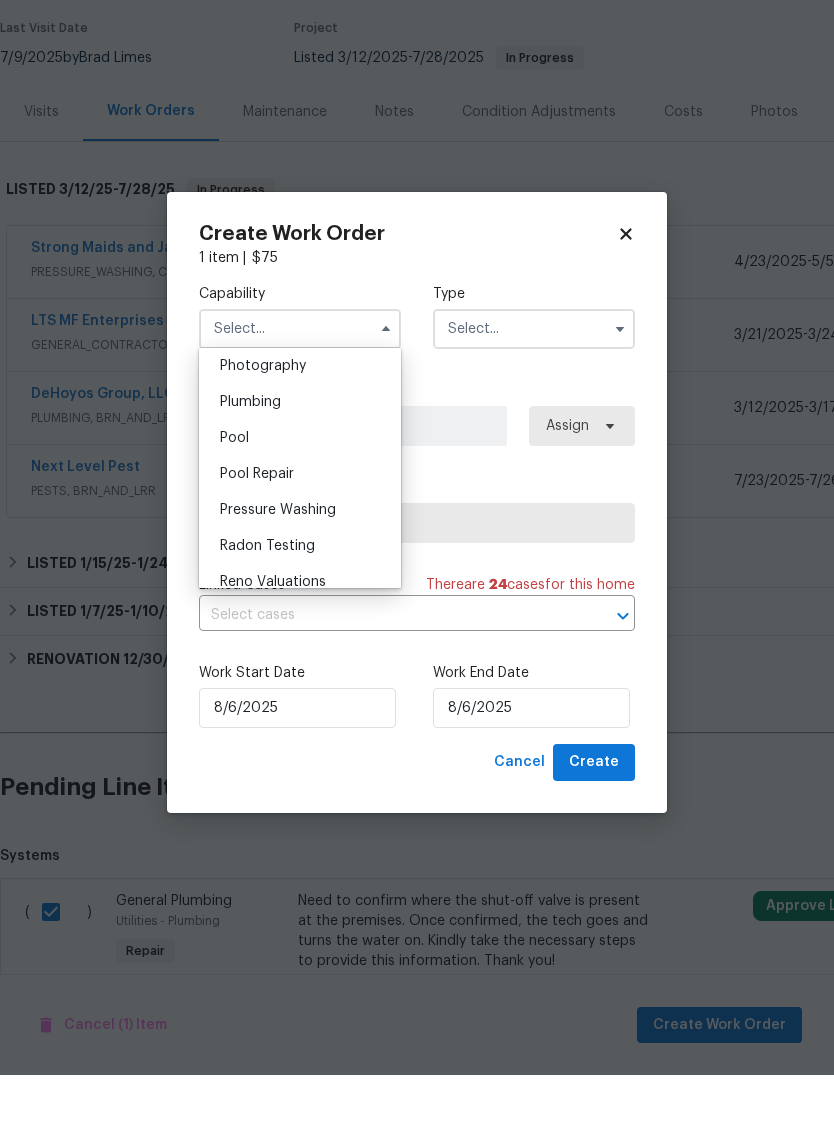 click on "Plumbing" at bounding box center [300, 472] 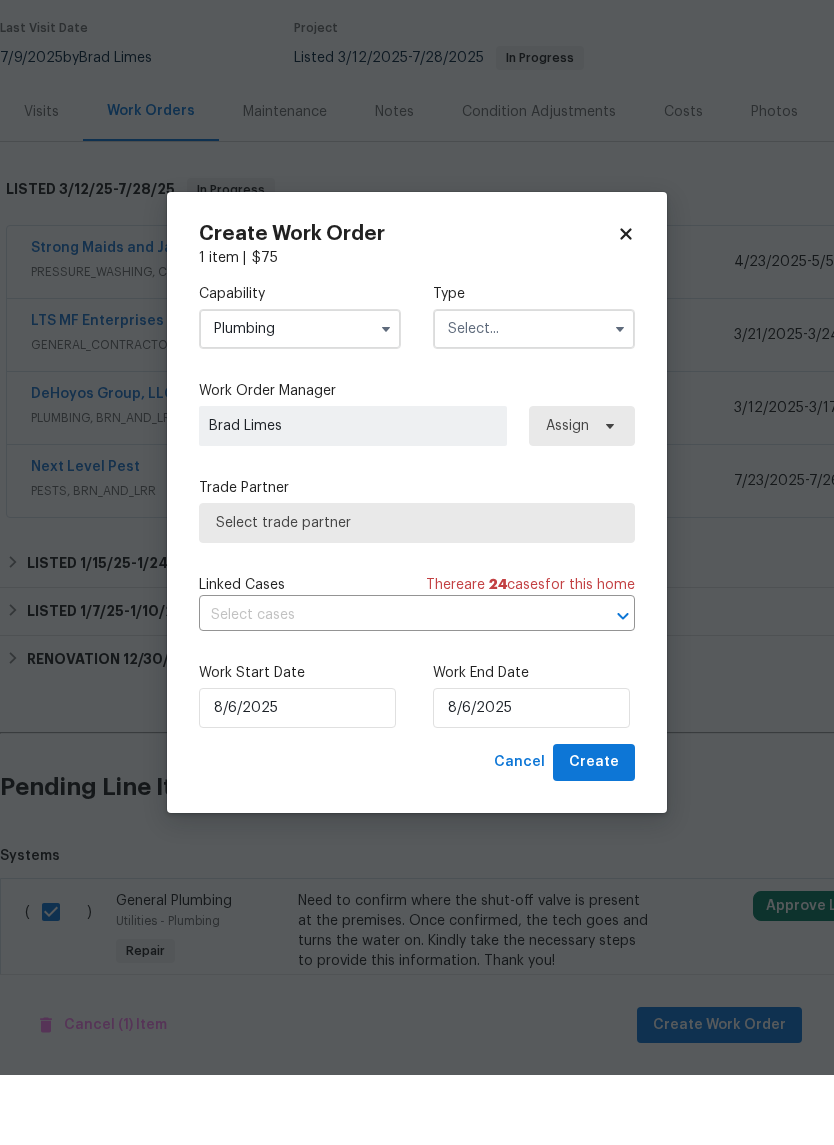 click at bounding box center [534, 399] 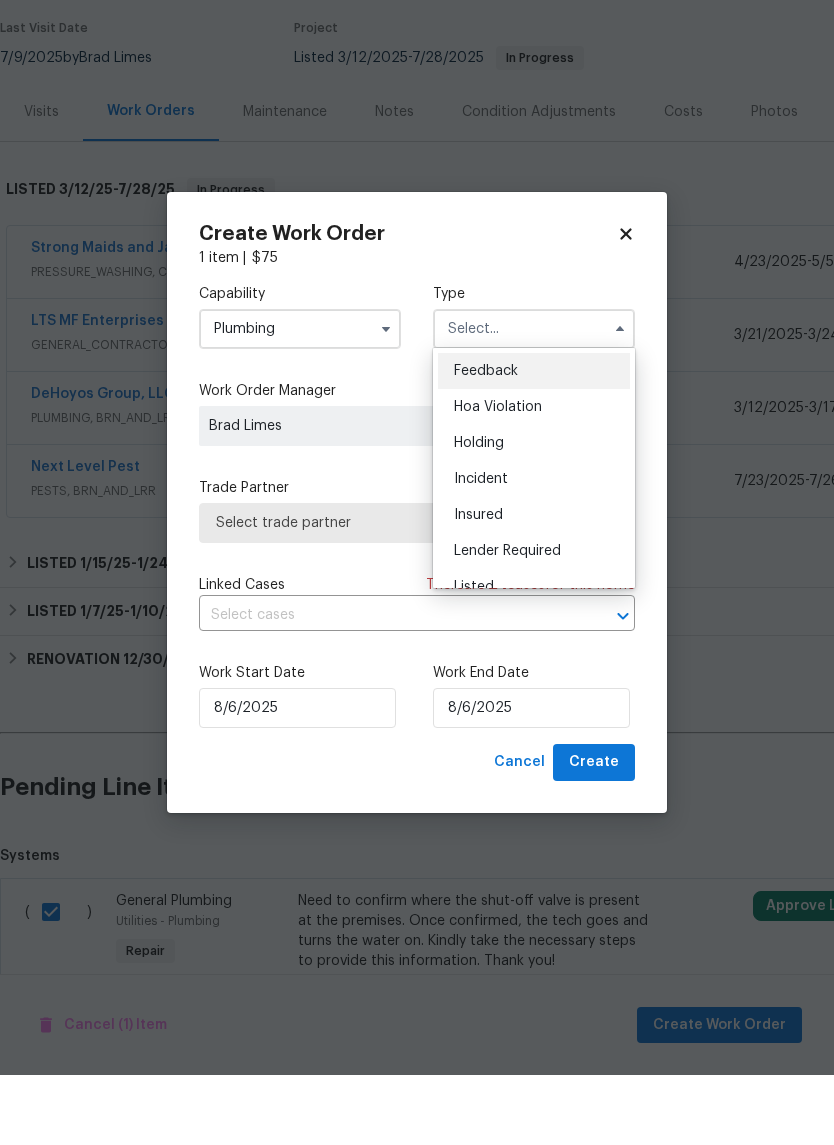 click on "Listed" at bounding box center (534, 657) 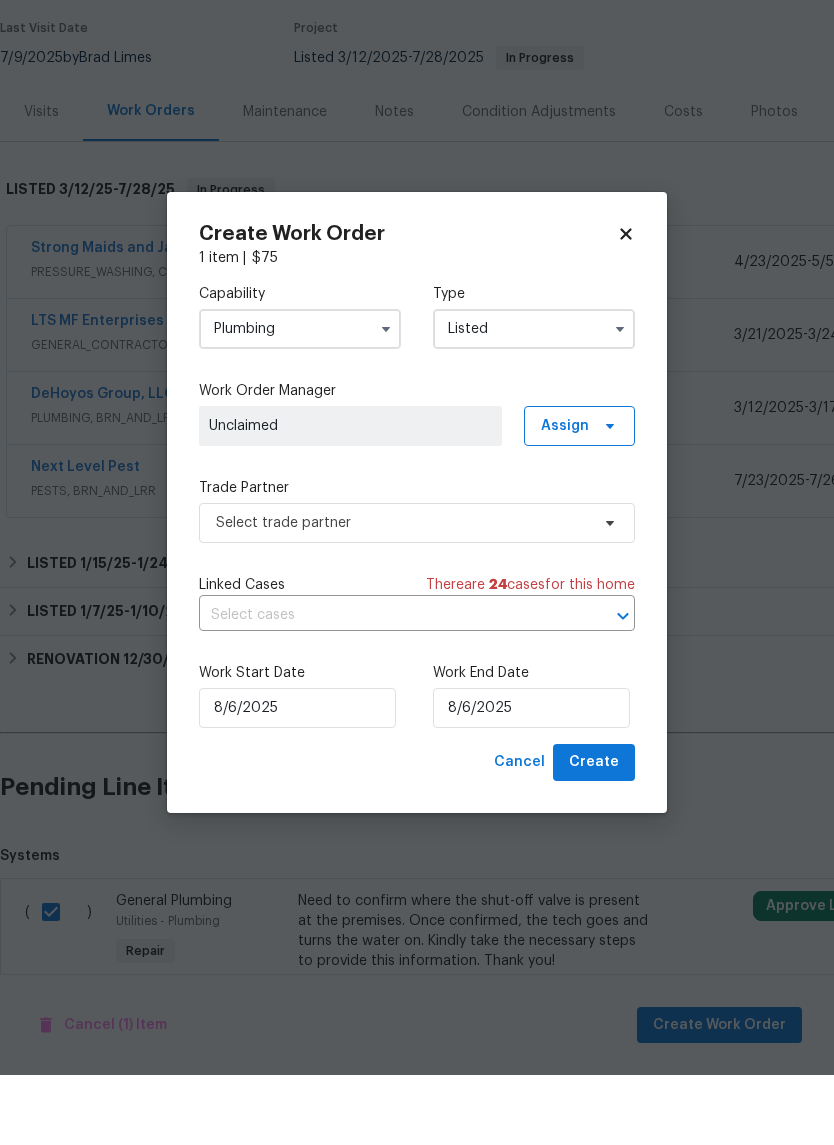 click on "Unclaimed" at bounding box center (350, 496) 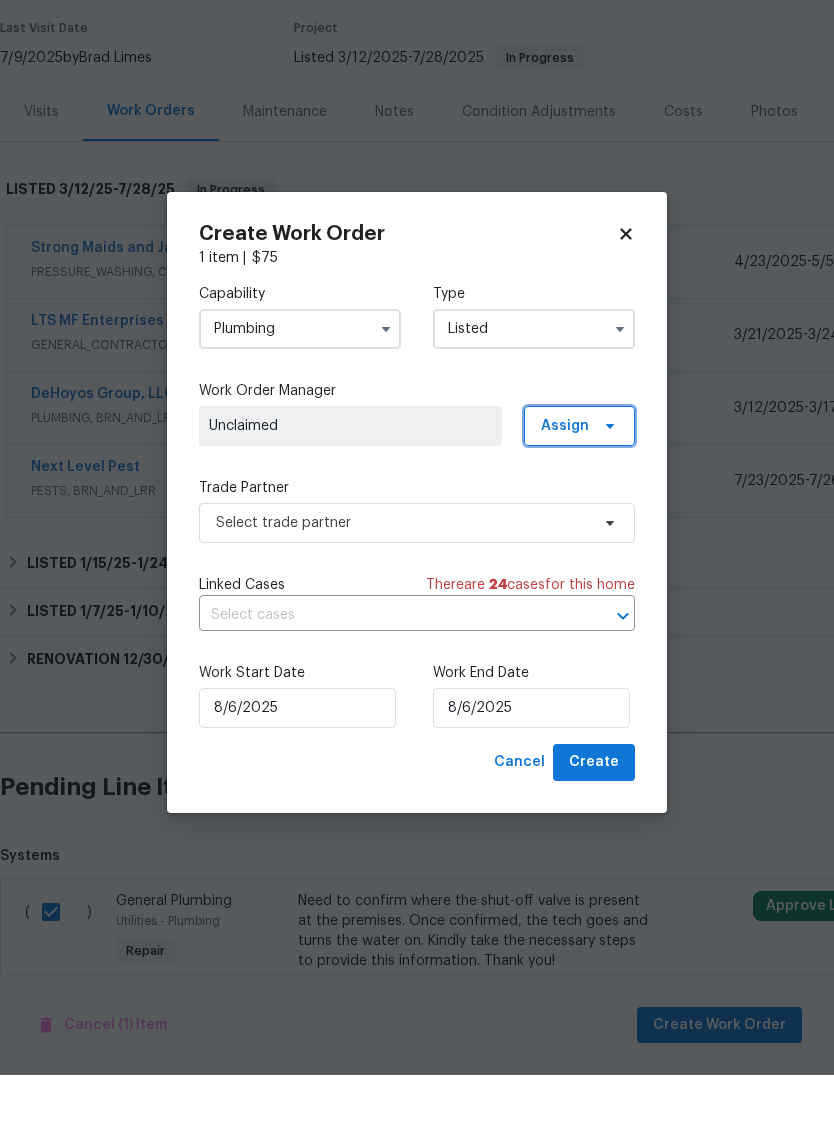 click on "Assign" at bounding box center (579, 496) 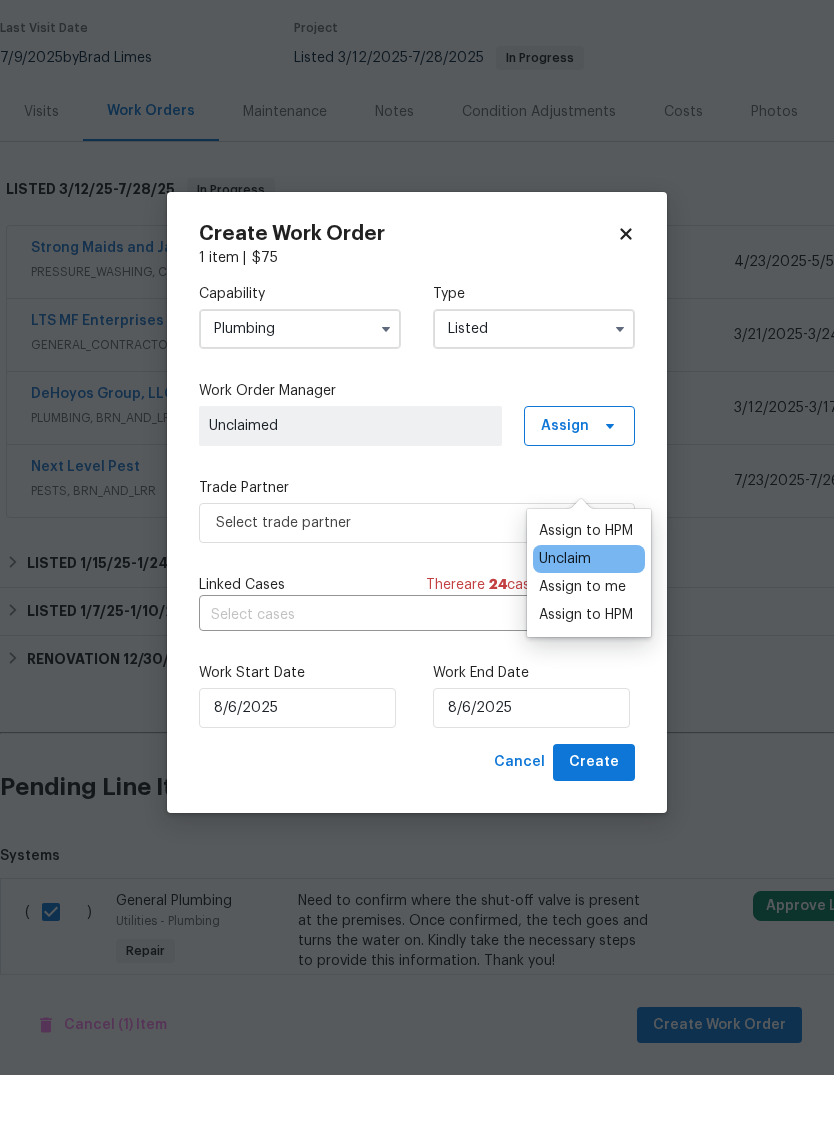 click on "Assign to me" at bounding box center (582, 657) 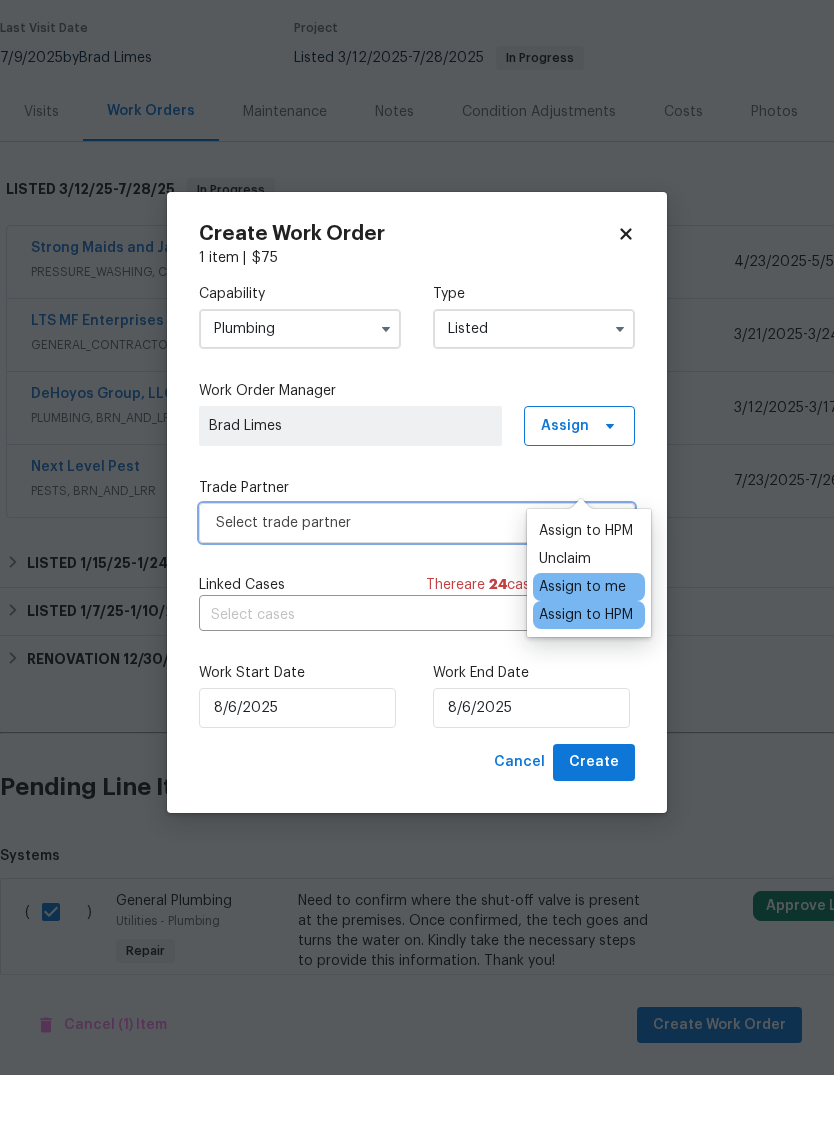 click on "Select trade partner" at bounding box center [402, 593] 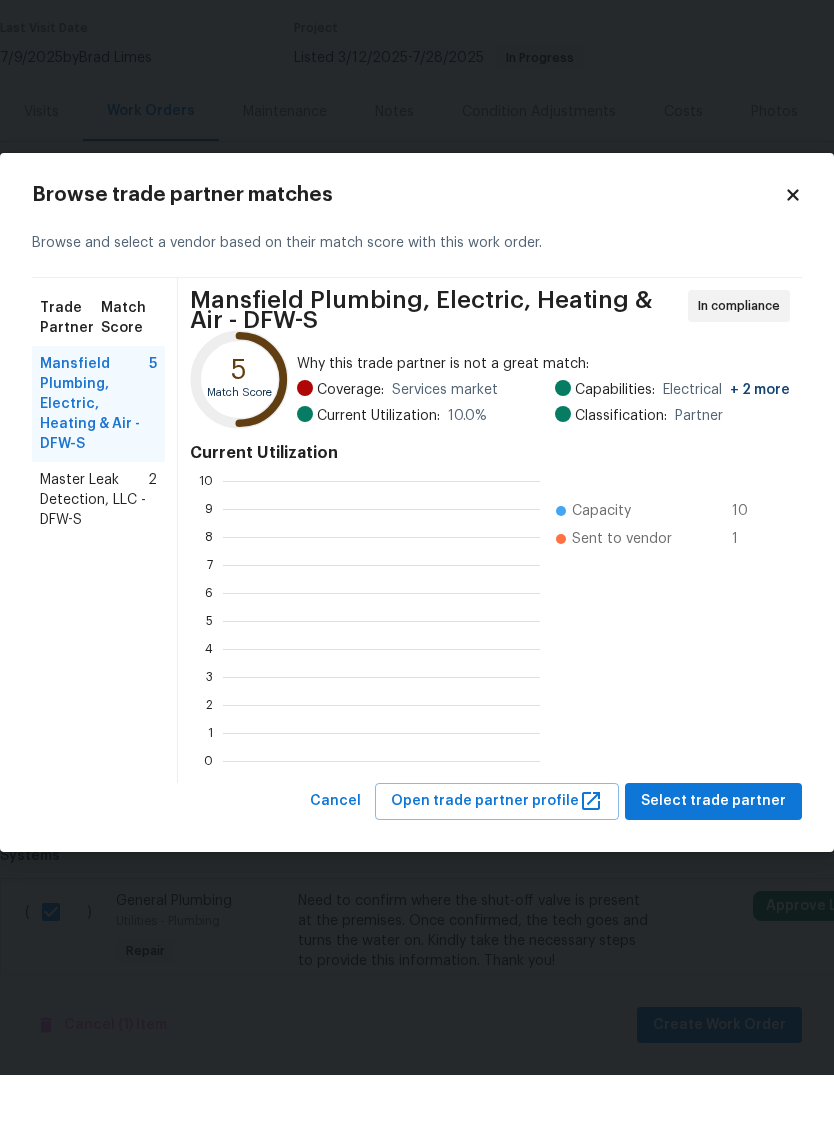 scroll, scrollTop: 280, scrollLeft: 317, axis: both 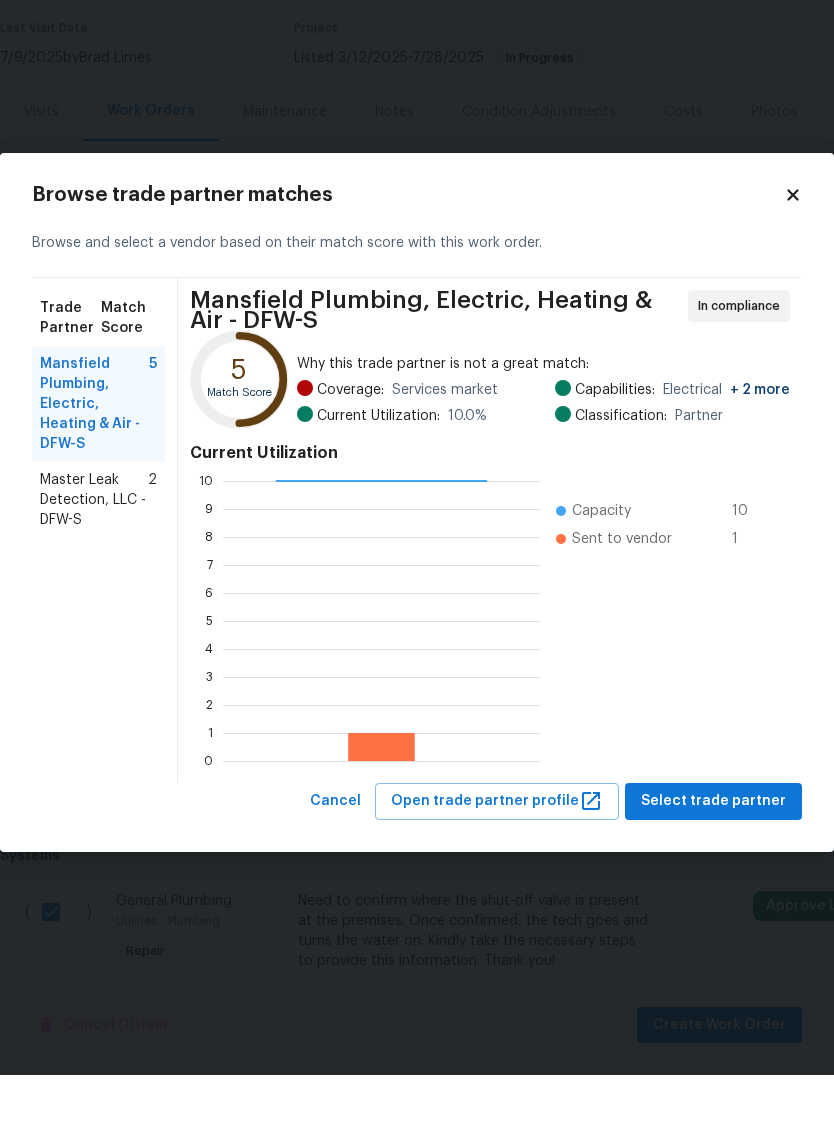 click on "Master Leak Detection, LLC - DFW-S" at bounding box center [94, 570] 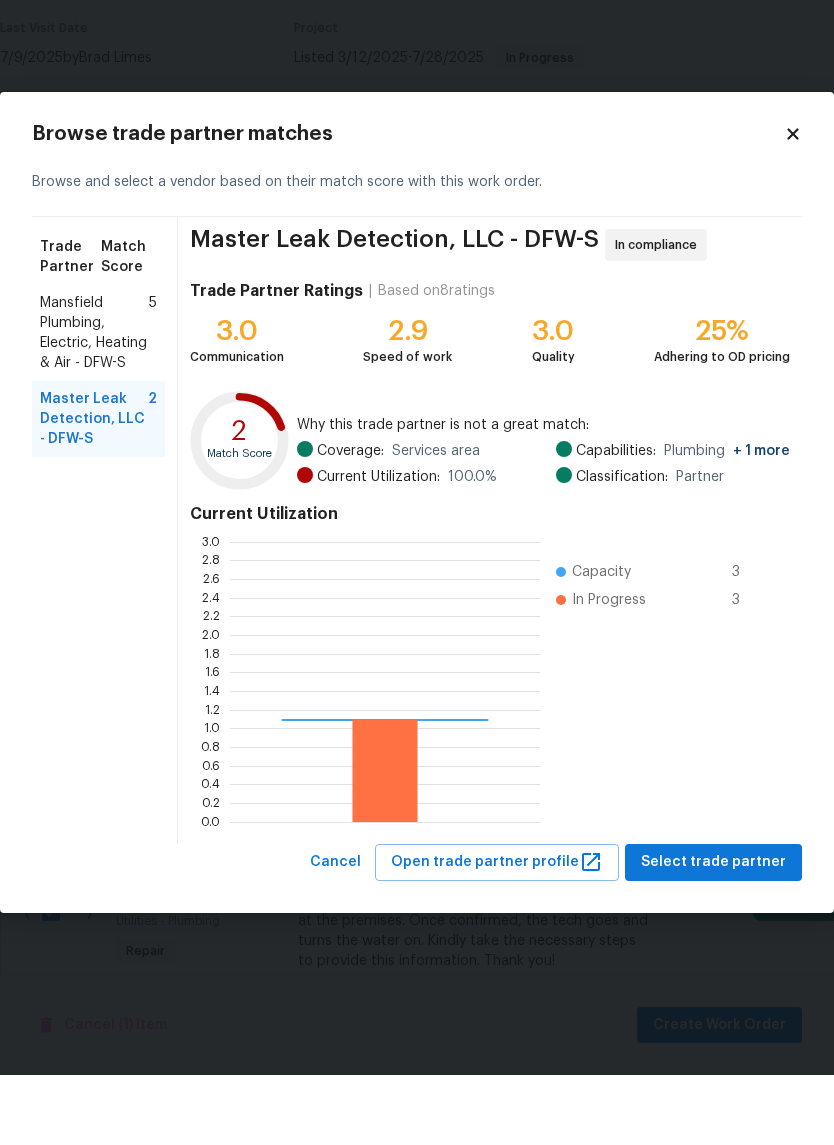 scroll, scrollTop: 2, scrollLeft: 2, axis: both 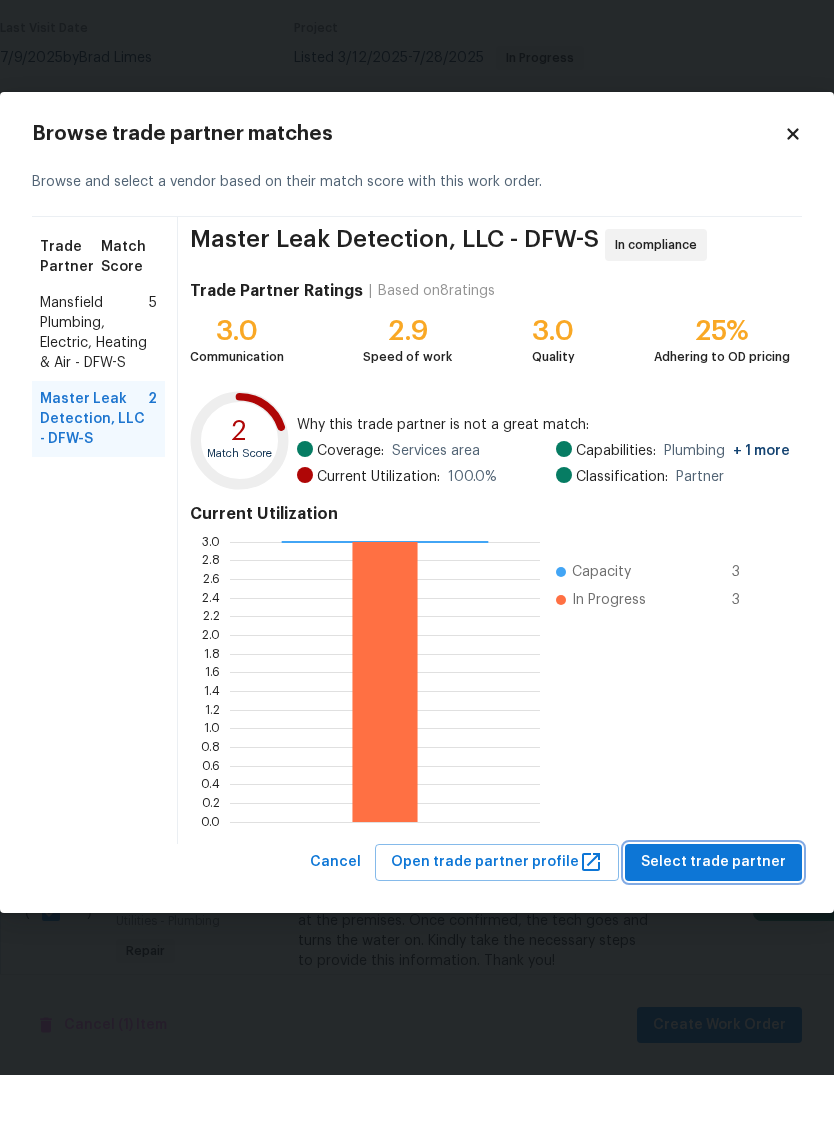 click on "Select trade partner" at bounding box center (713, 932) 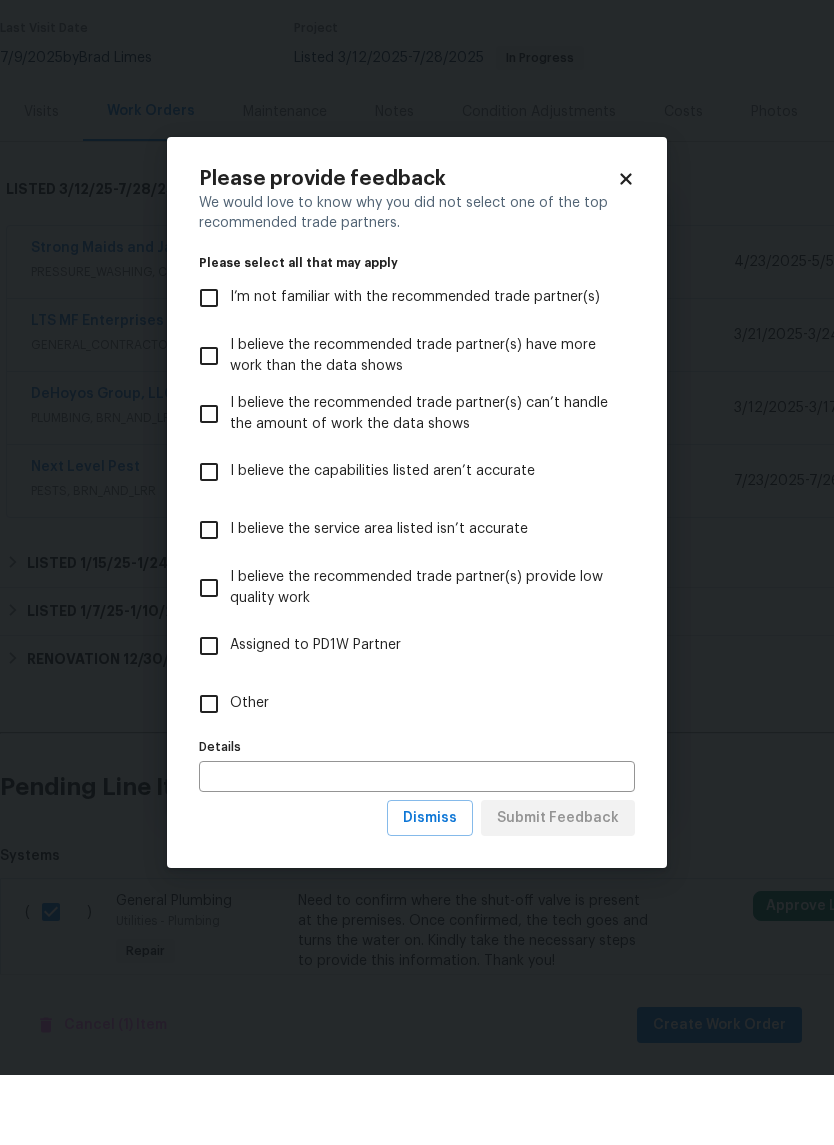 click on "Other" at bounding box center [209, 774] 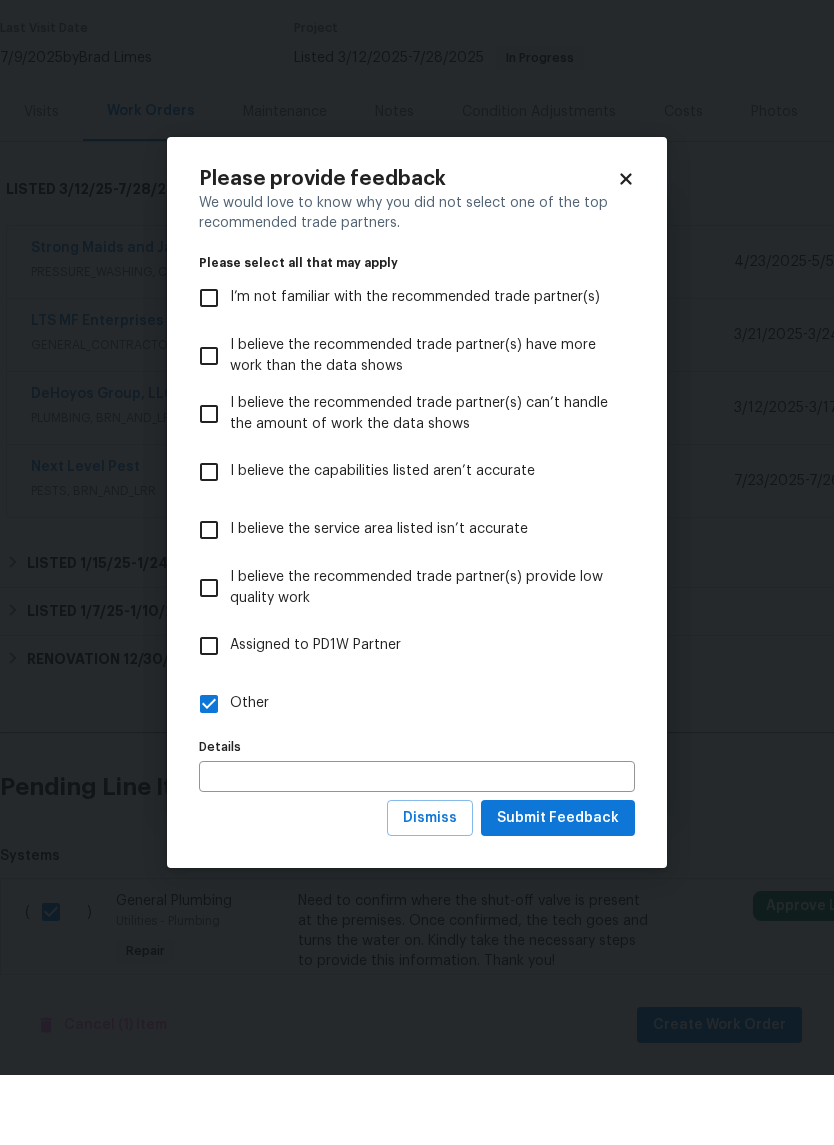 click at bounding box center (417, 846) 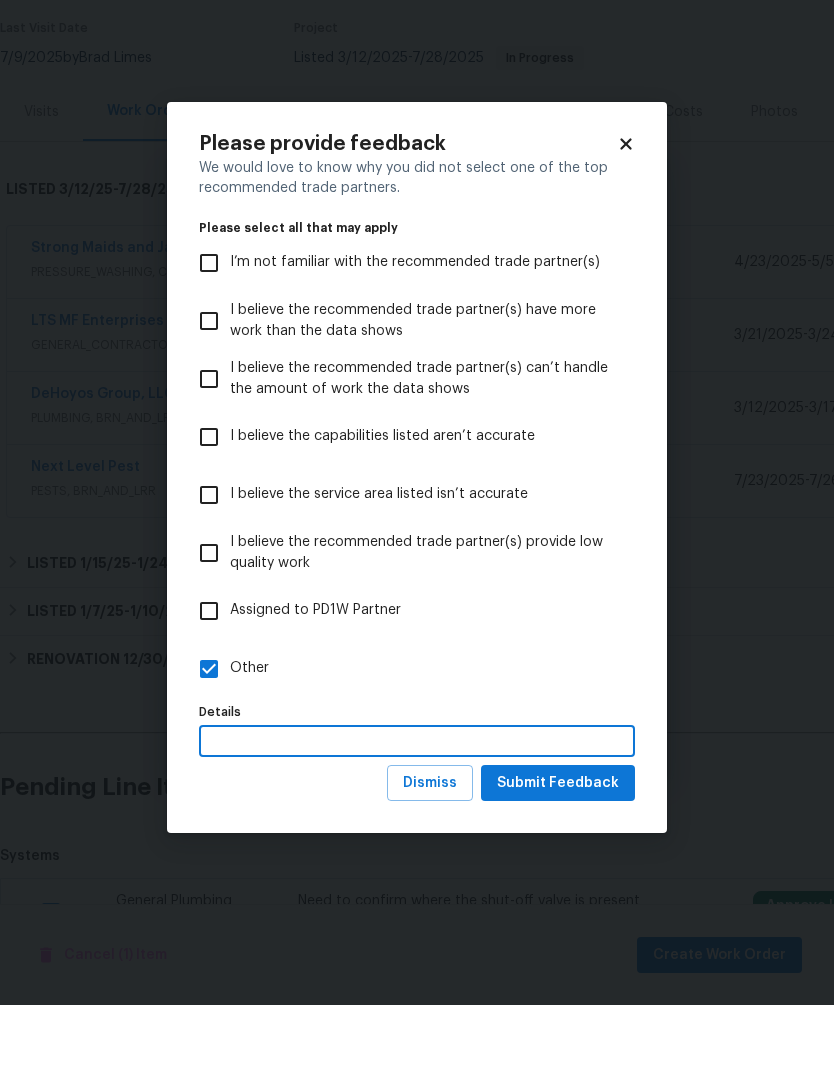 scroll, scrollTop: 75, scrollLeft: 0, axis: vertical 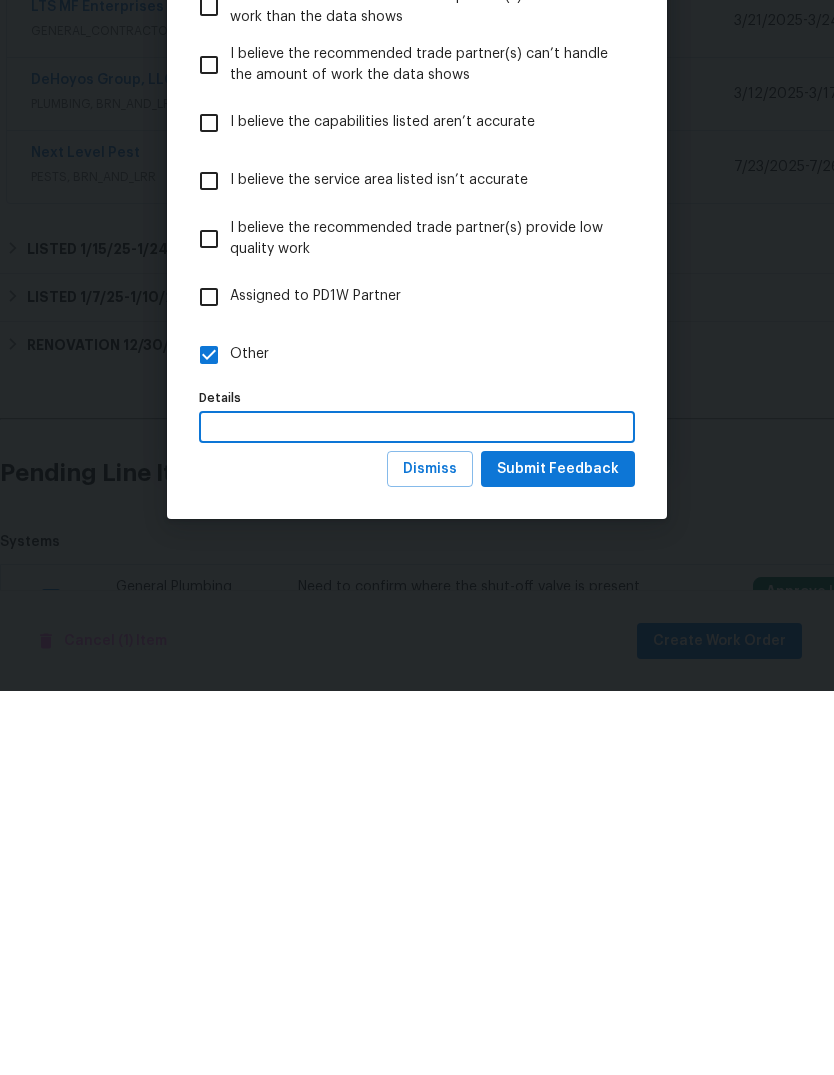 type 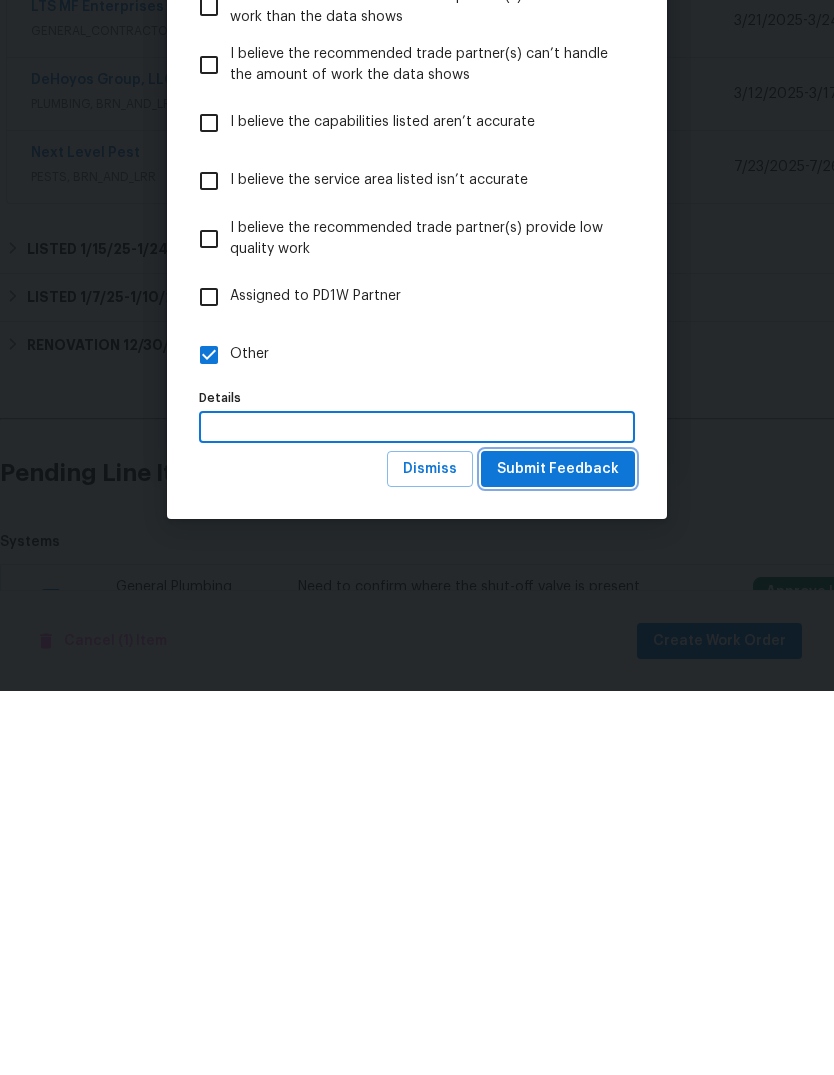click on "Submit Feedback" at bounding box center (558, 853) 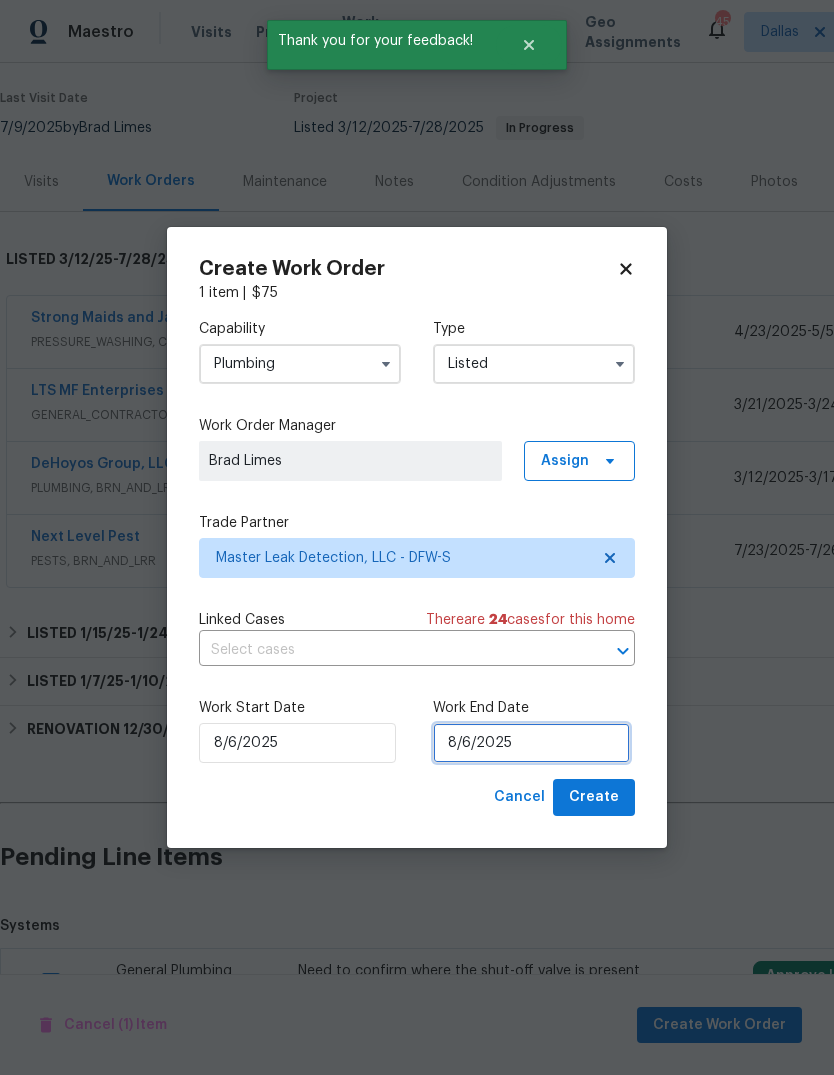click on "8/6/2025" at bounding box center [531, 743] 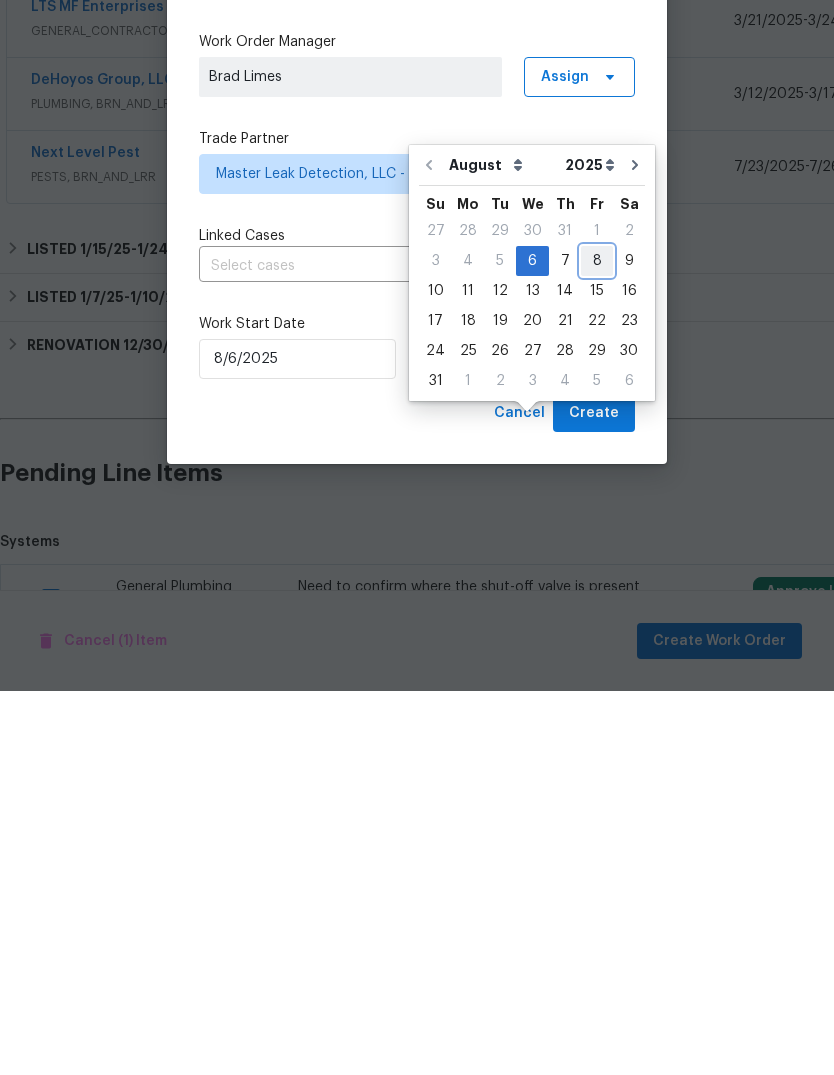 click on "8" at bounding box center [597, 645] 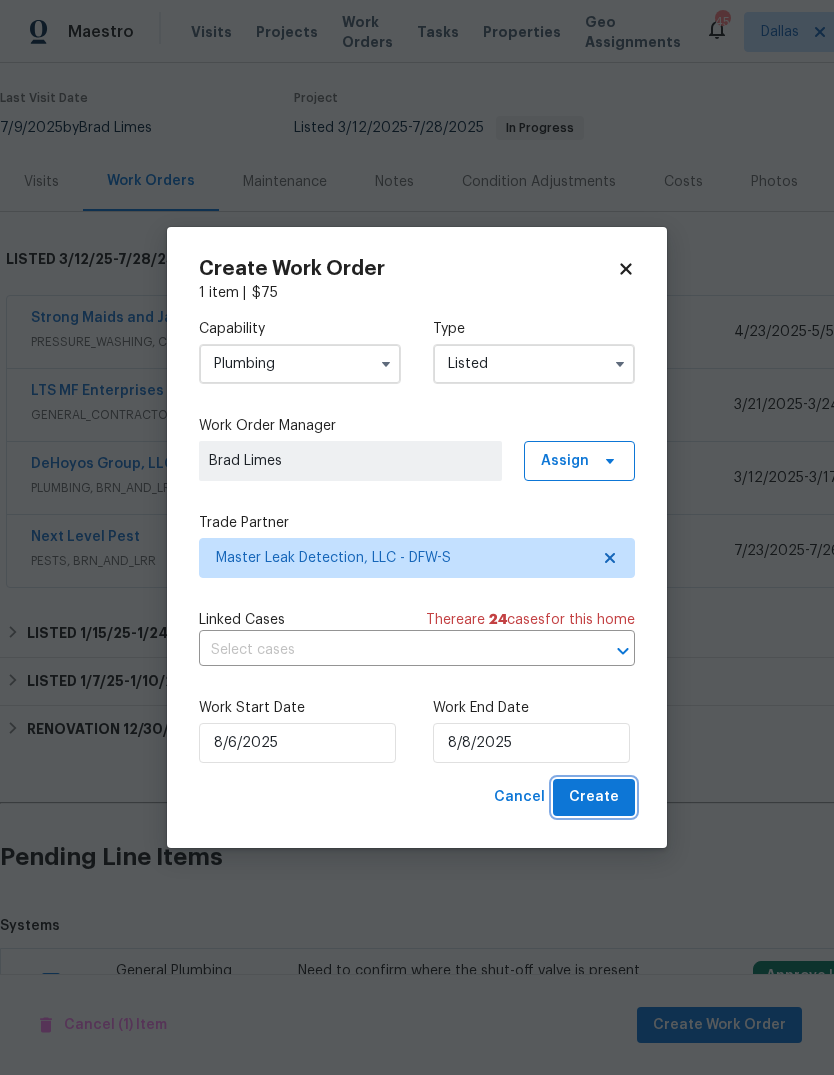 click on "Create" at bounding box center (594, 797) 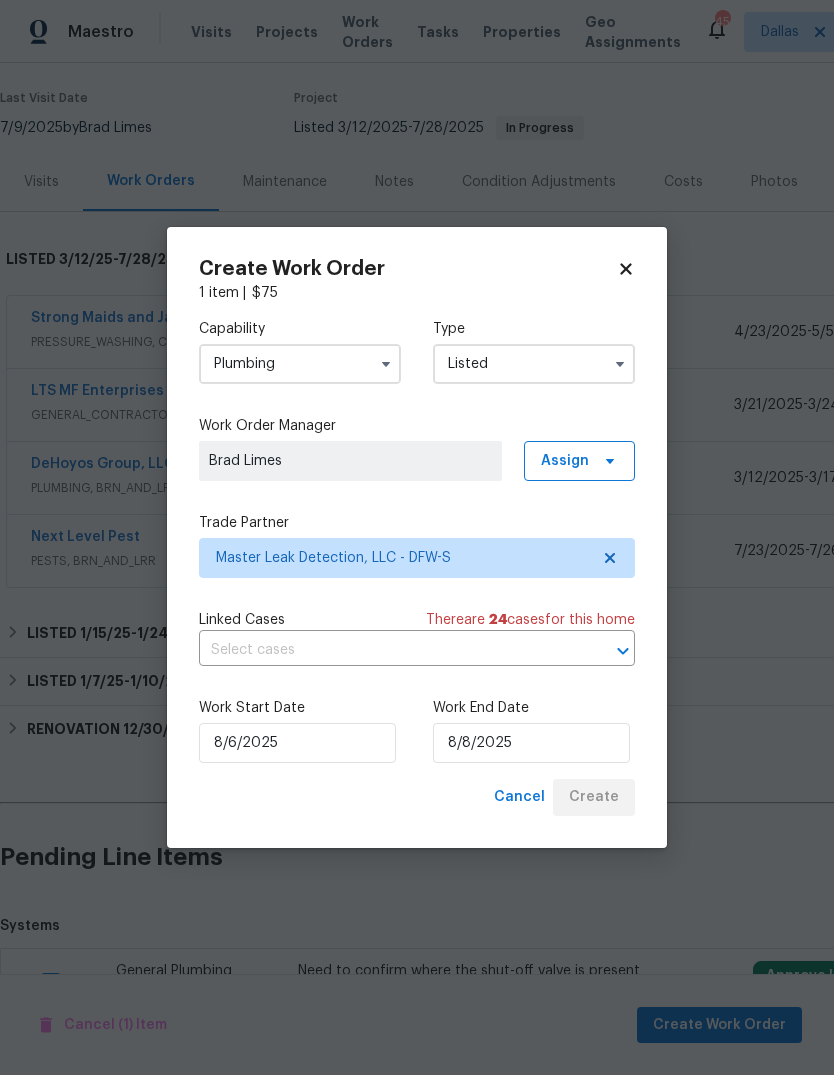 checkbox on "false" 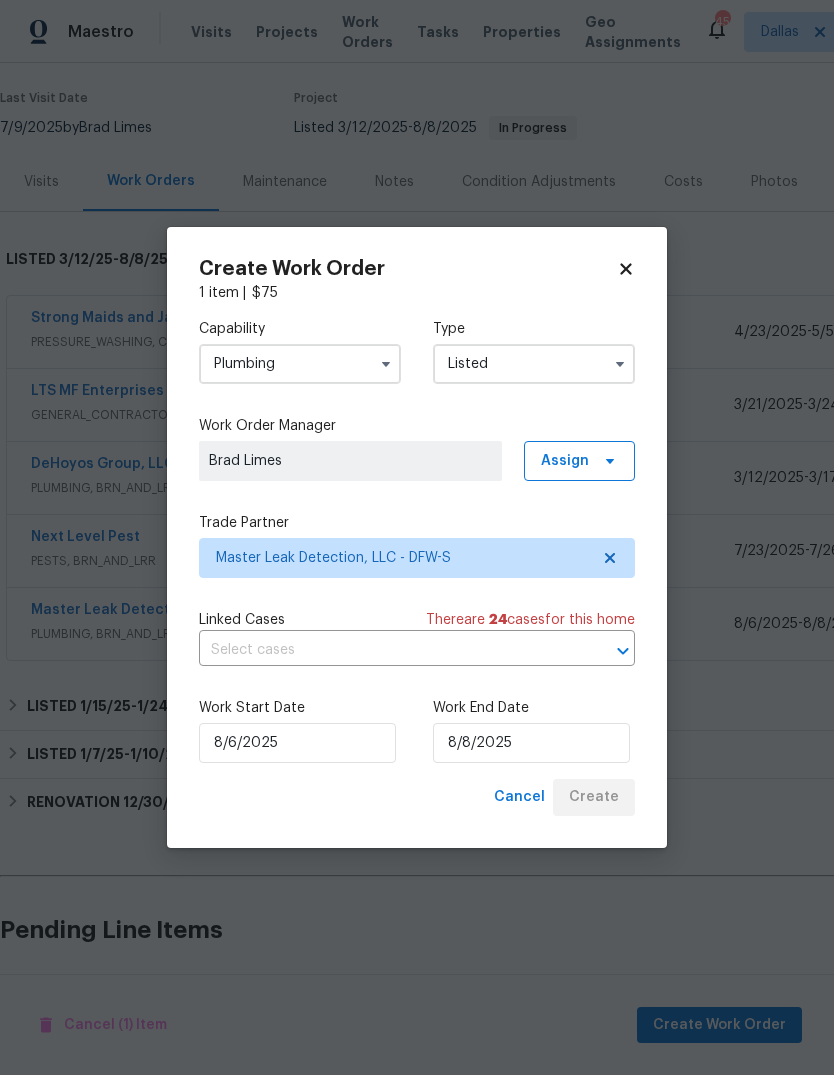 scroll, scrollTop: 133, scrollLeft: 0, axis: vertical 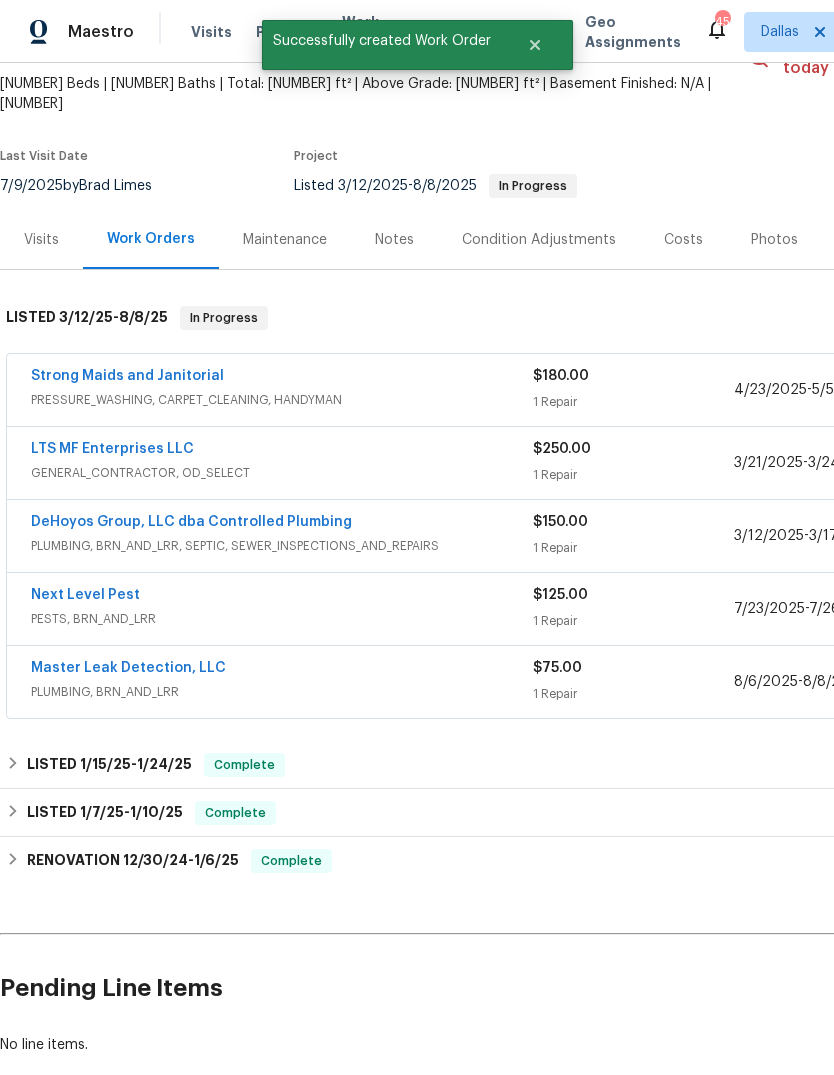 click on "PLUMBING, BRN_AND_LRR" at bounding box center [282, 692] 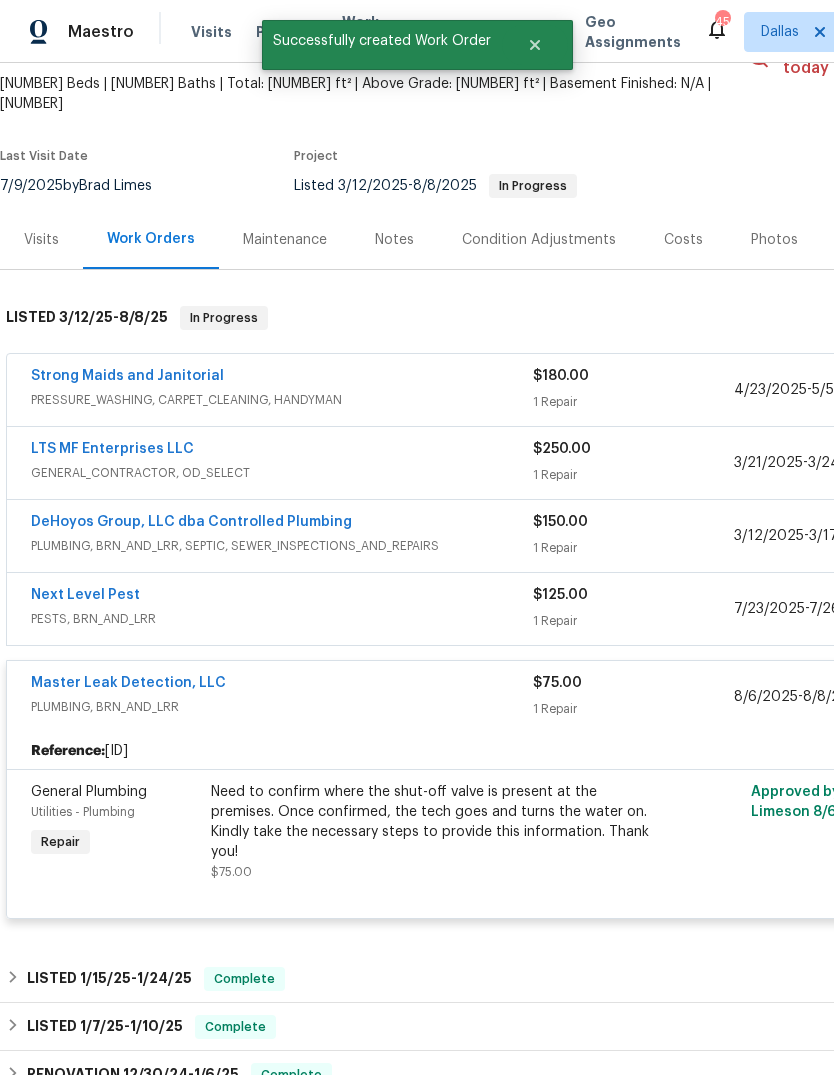 click on "Need to confirm where the shut-off valve is present at the premises. Once confirmed, the tech goes and turns the water on.
Kindly take the necessary steps to provide this information. Thank you!" at bounding box center [430, 822] 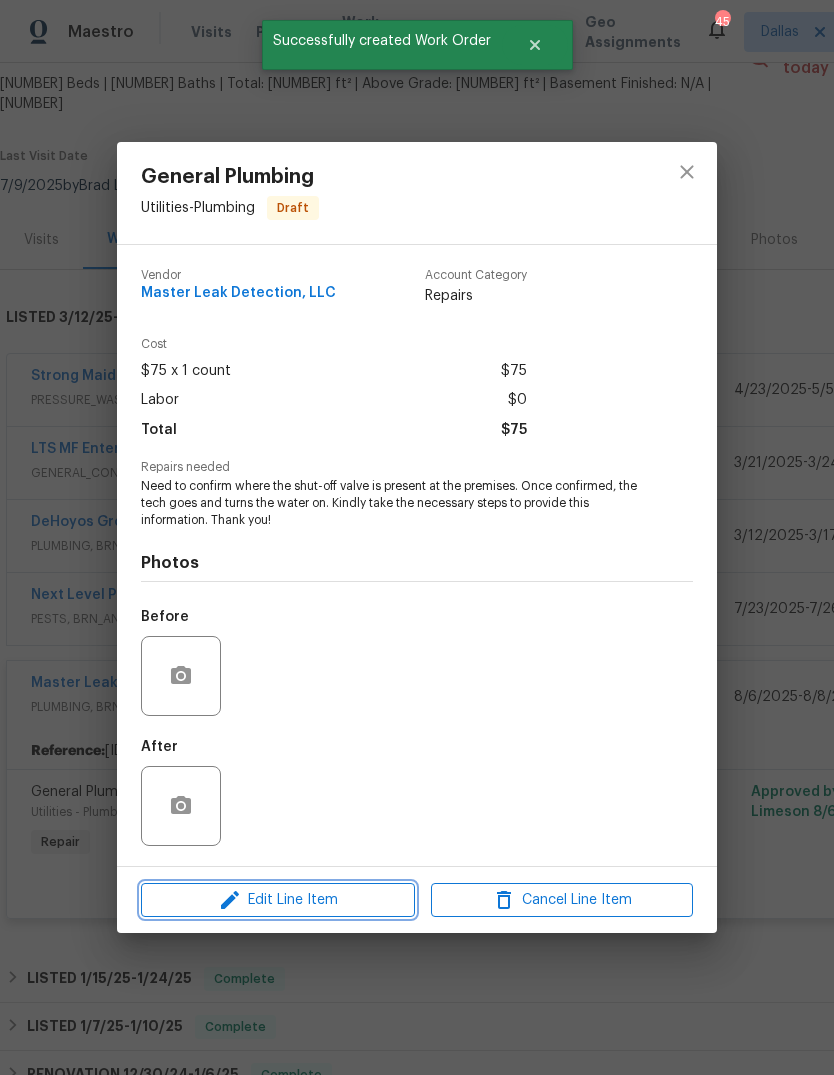 click on "Edit Line Item" at bounding box center [278, 900] 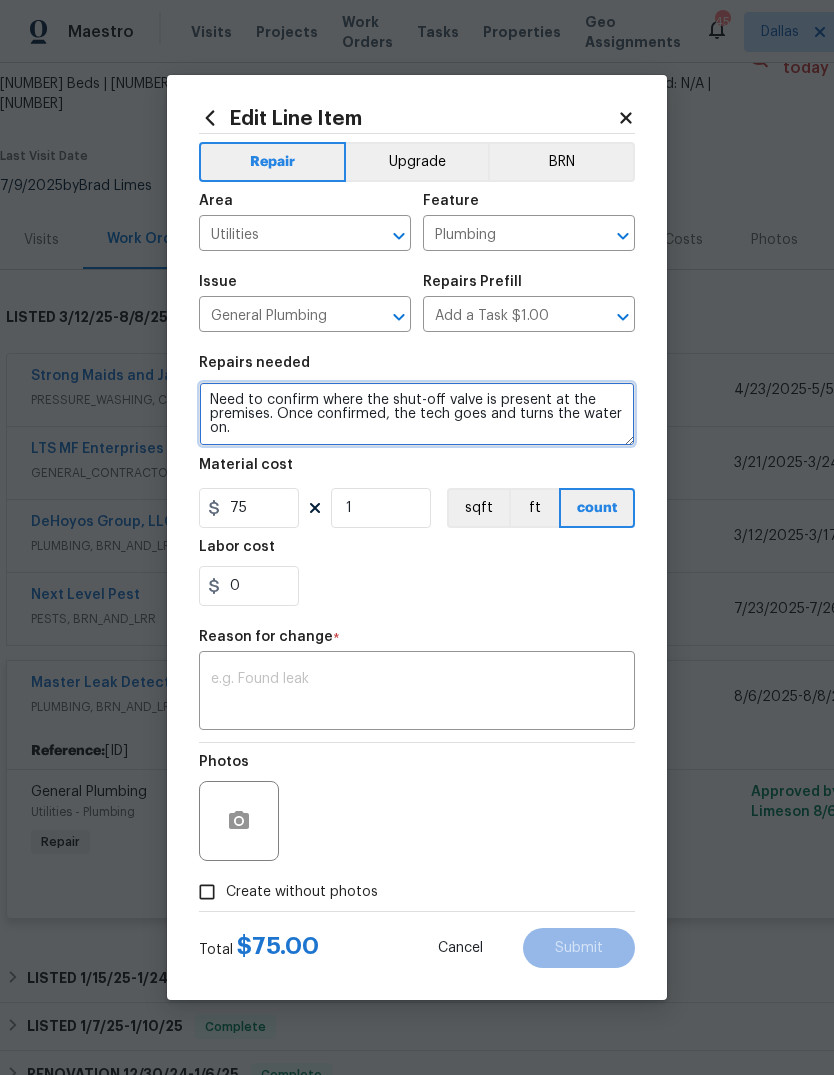 click on "Need to confirm where the shut-off valve is present at the premises. Once confirmed, the tech goes and turns the water on.
Kindly take the necessary steps to provide this information. Thank you!" at bounding box center [417, 414] 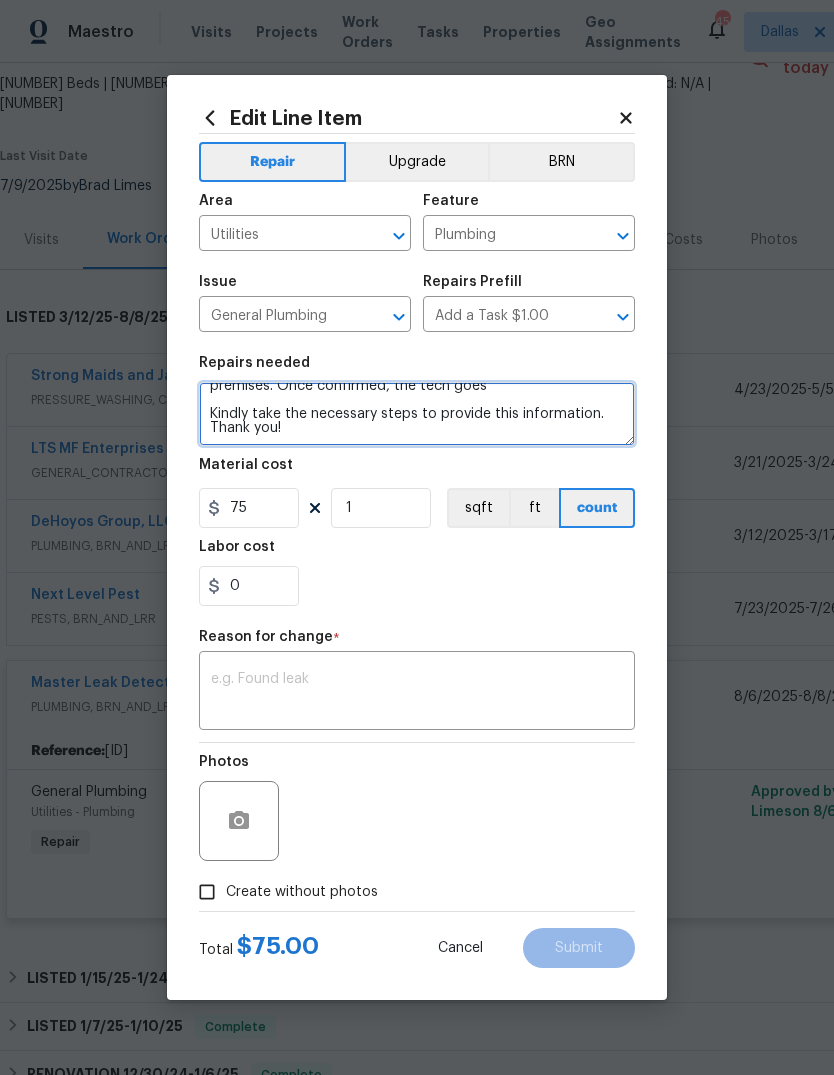 scroll, scrollTop: 28, scrollLeft: 0, axis: vertical 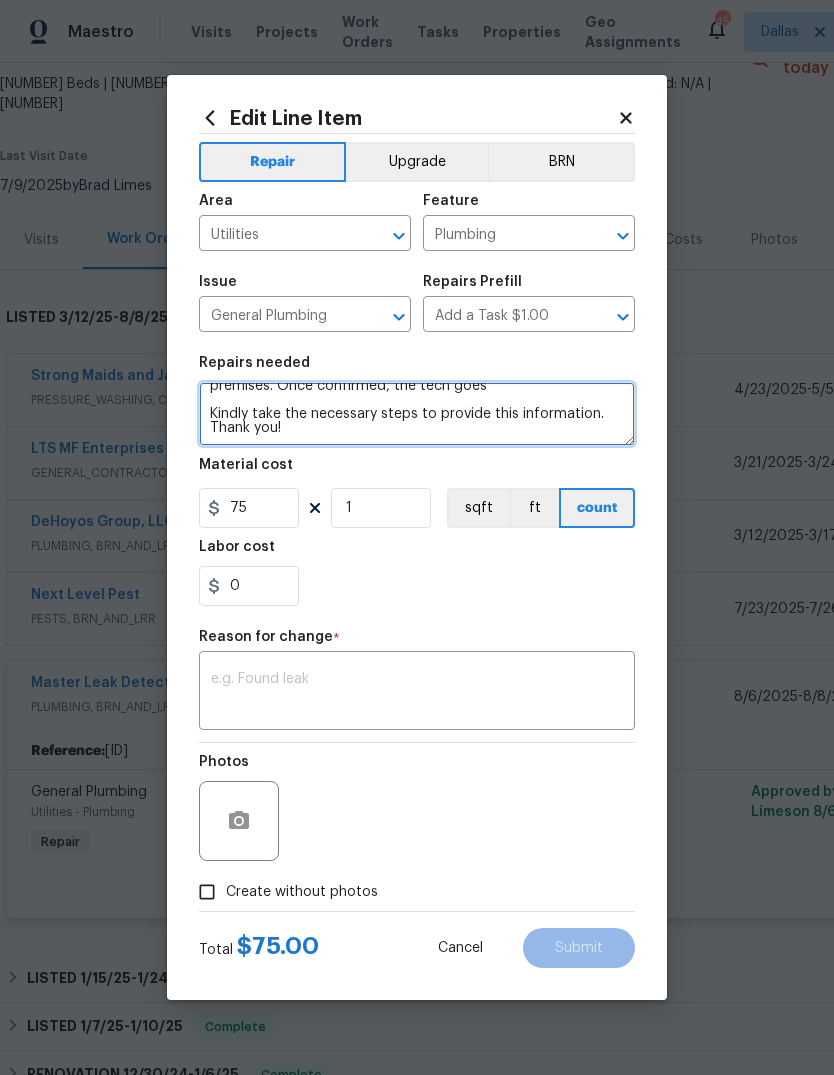 click on "Need to confirm where the shut-off valve is present at the premises. Once confirmed, the tech goes
Kindly take the necessary steps to provide this information. Thank you!" at bounding box center [417, 414] 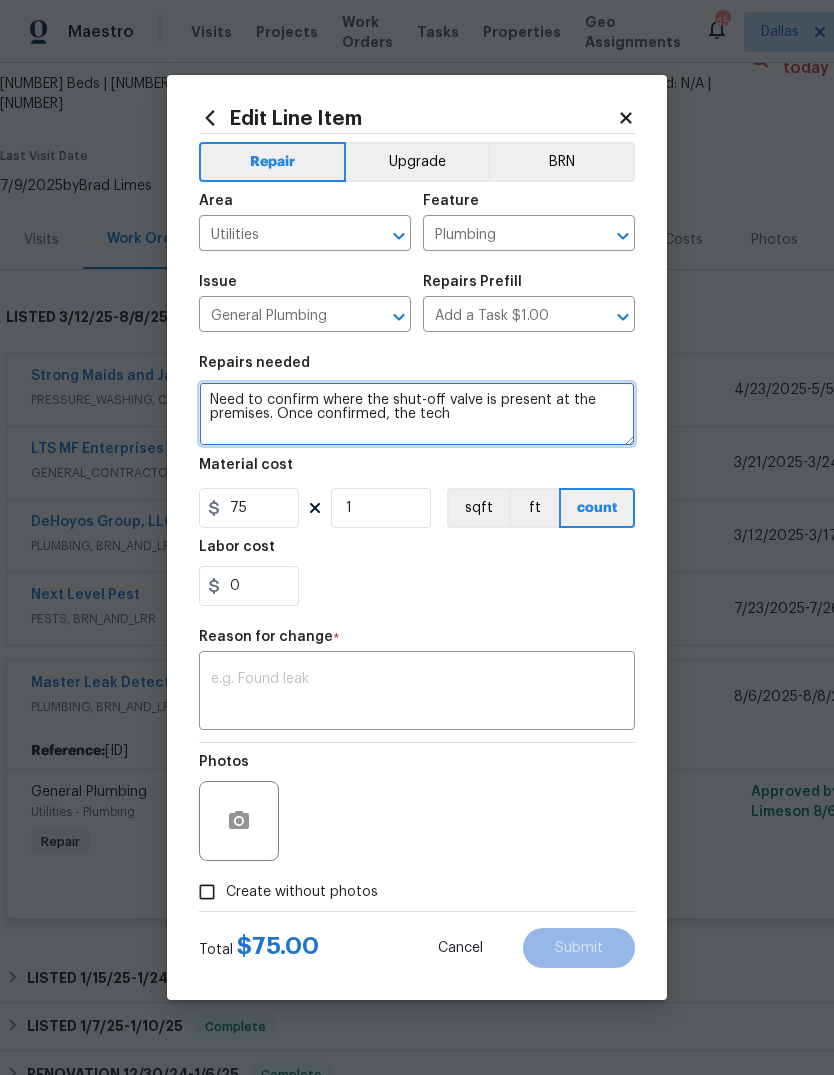 scroll, scrollTop: 0, scrollLeft: 0, axis: both 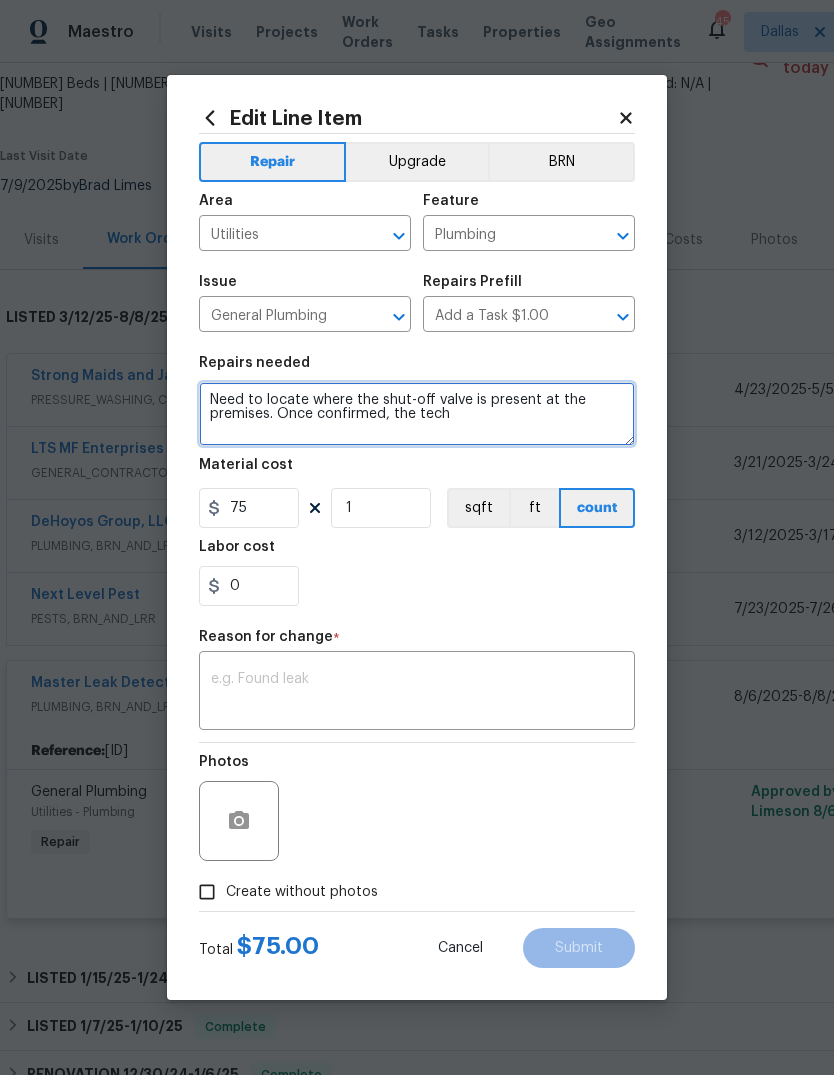 click on "Need to locate where the shut-off valve is present at the premises. Once confirmed, the tech" at bounding box center (417, 414) 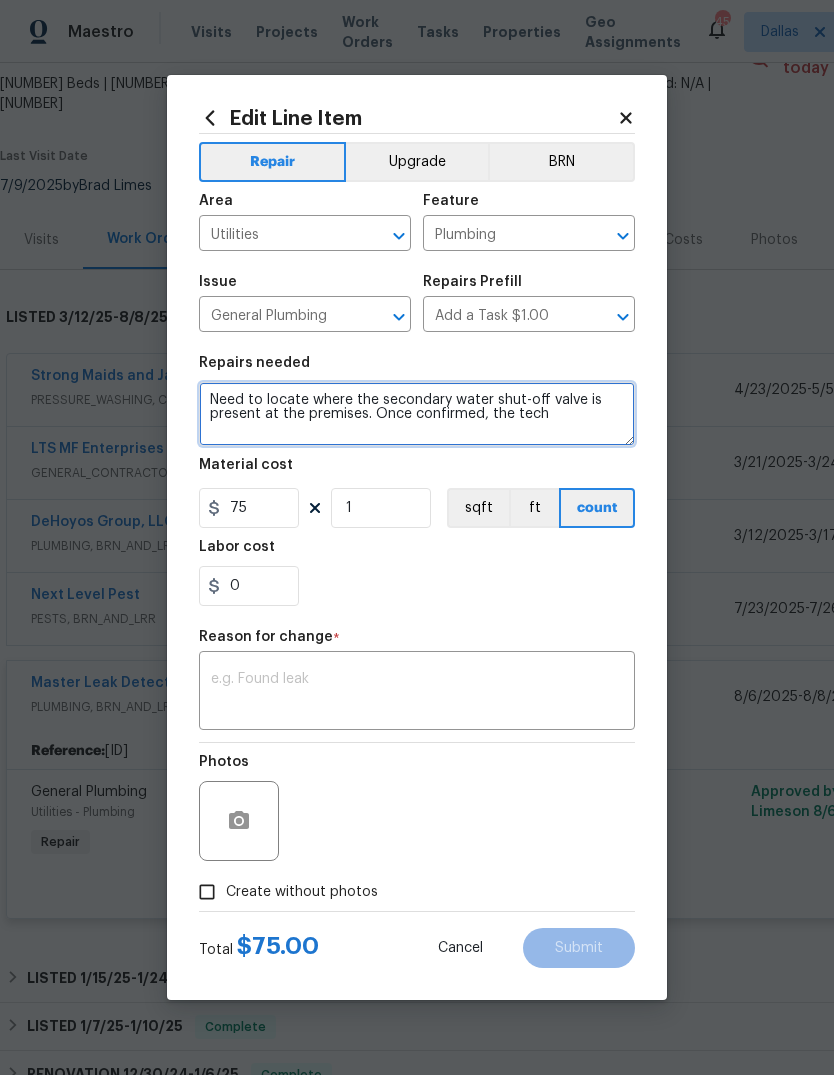 click on "Need to locate where the secondary water shut-off valve is present at the premises. Once confirmed, the tech" at bounding box center [417, 414] 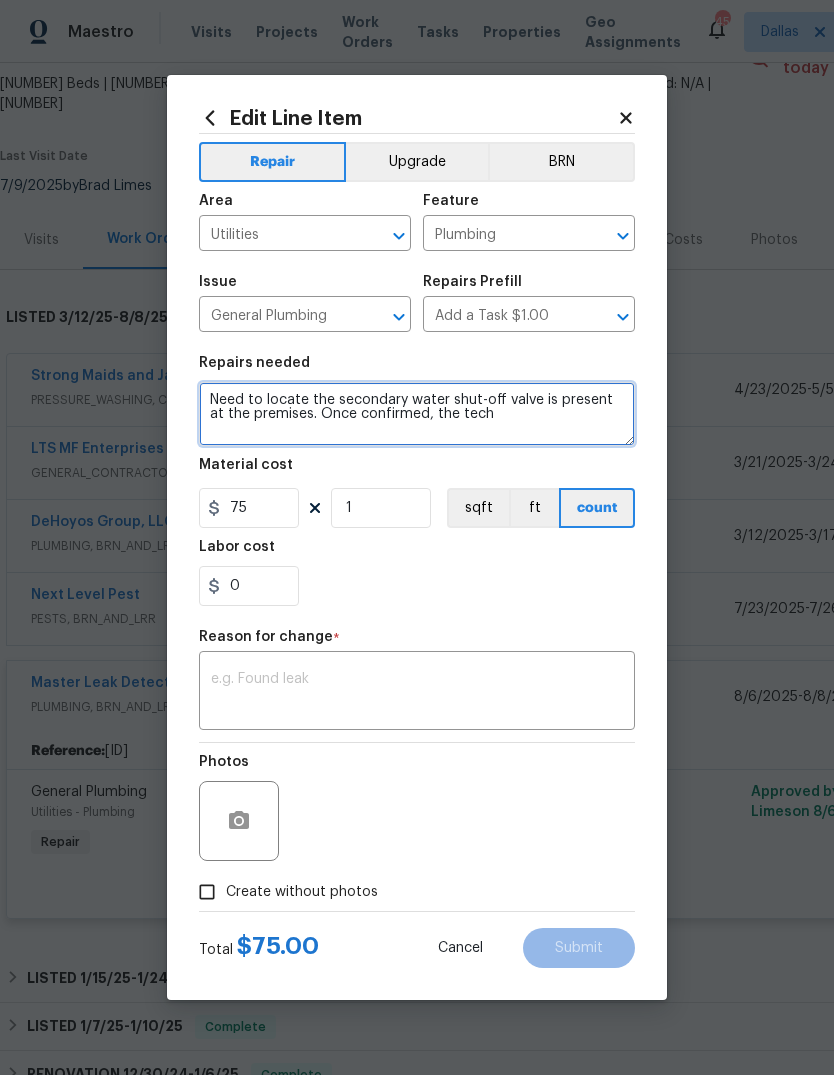 click on "Need to locate the secondary water shut-off valve is present at the premises. Once confirmed, the tech" at bounding box center (417, 414) 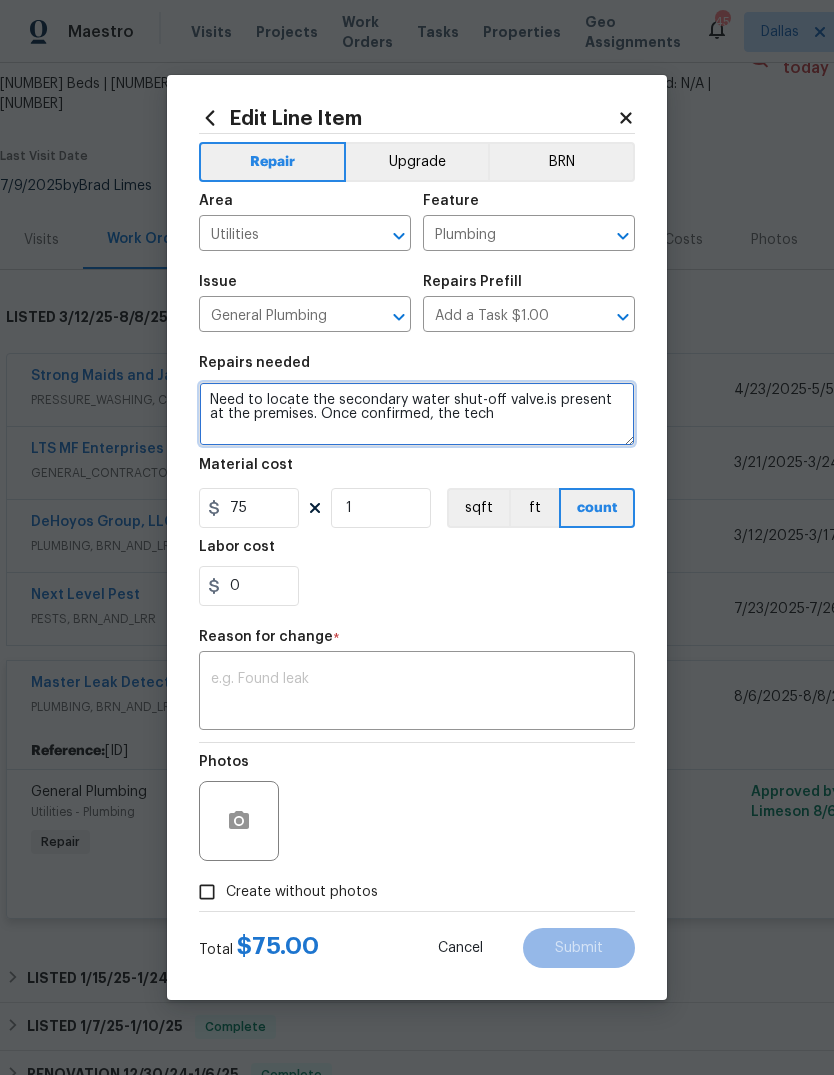 click on "Need to locate the secondary water shut-off valve.is present at the premises. Once confirmed, the tech" at bounding box center (417, 414) 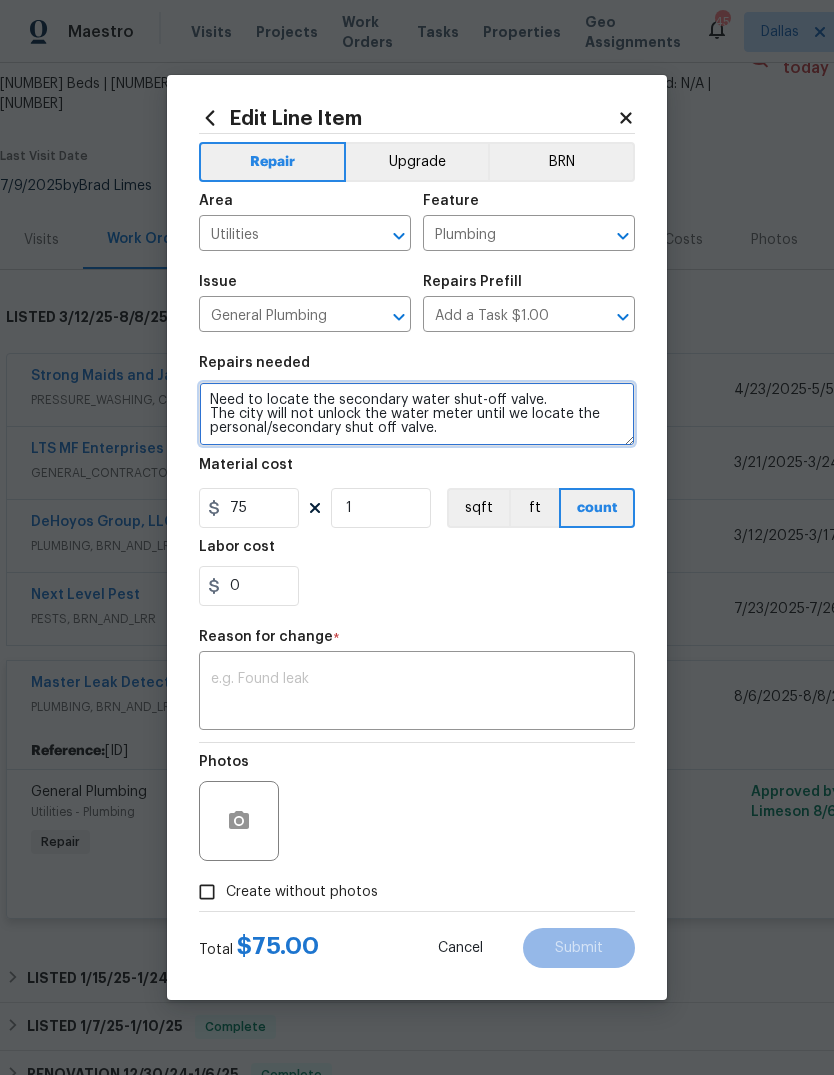 type on "Need to locate the secondary water shut-off valve.
The city will not unlock the water meter until we locate the personal/secondary shut off valve." 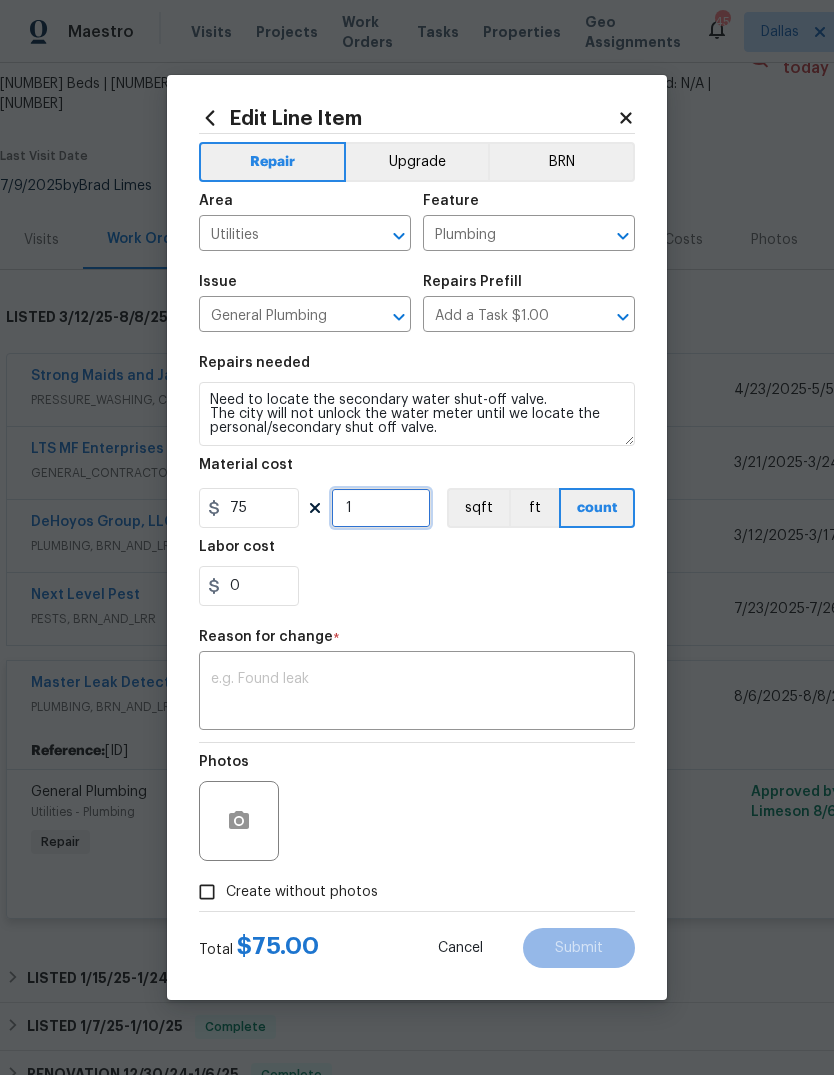 click on "1" at bounding box center (381, 508) 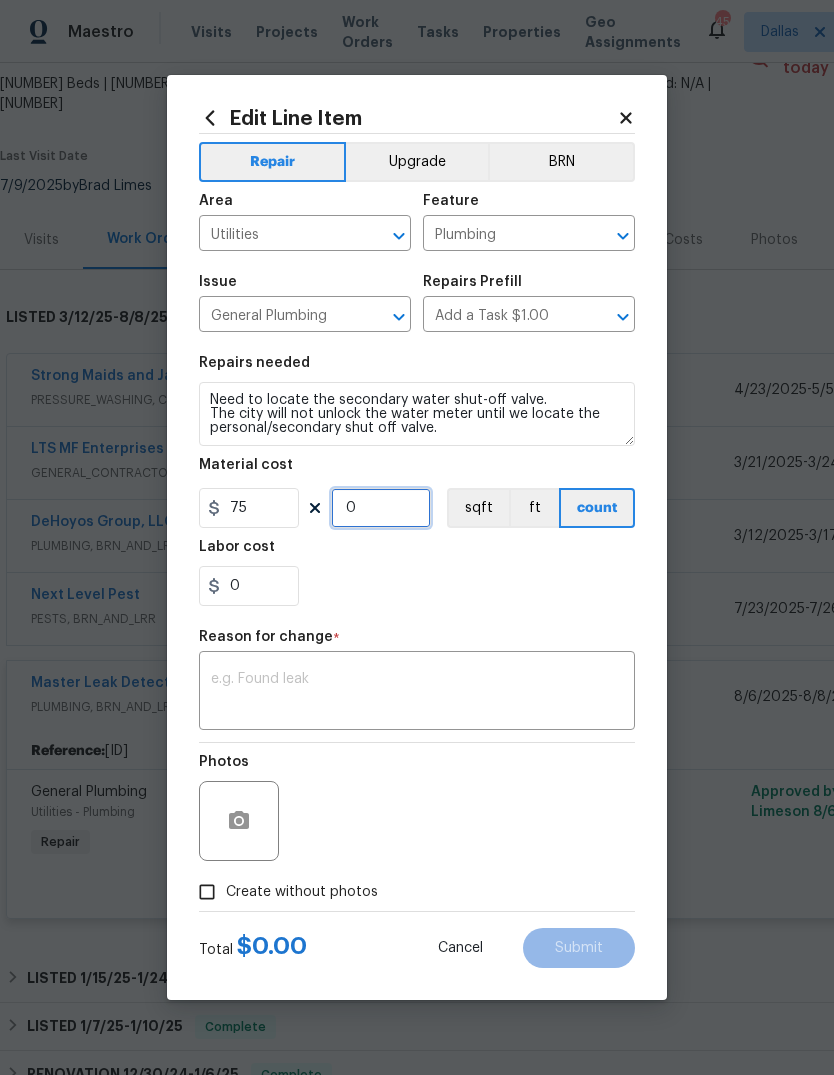 type on "2" 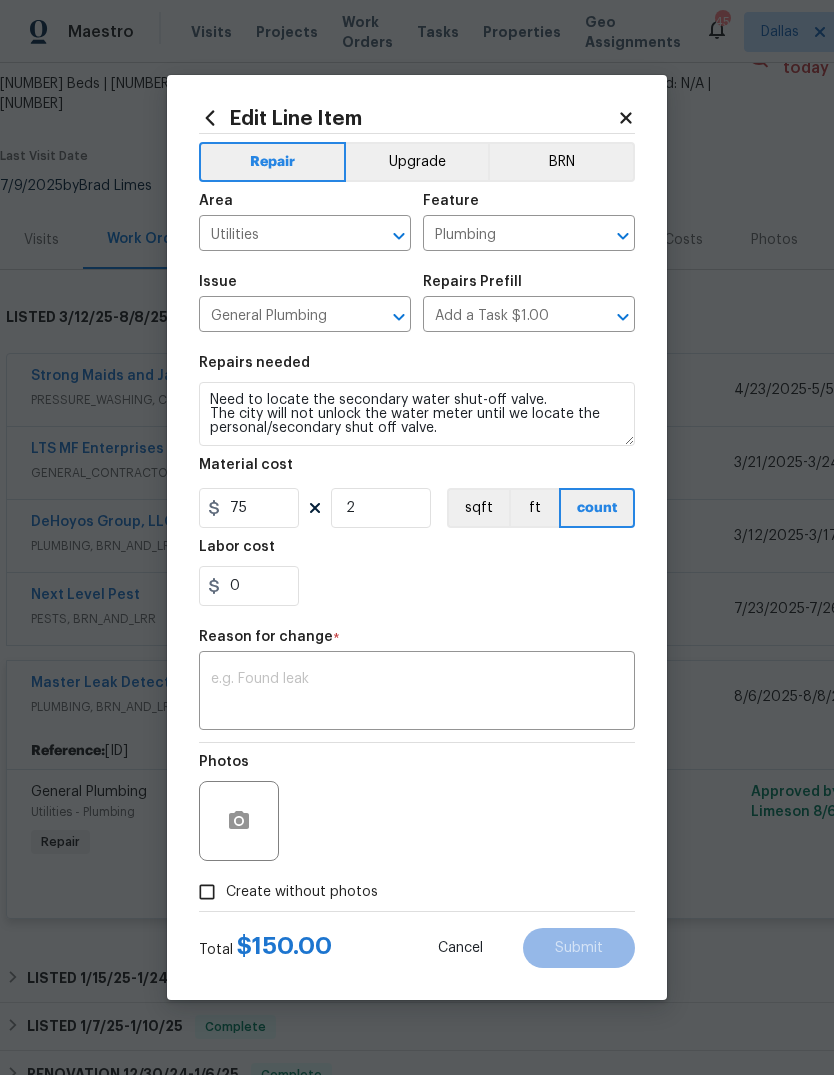 click on "0" at bounding box center (417, 586) 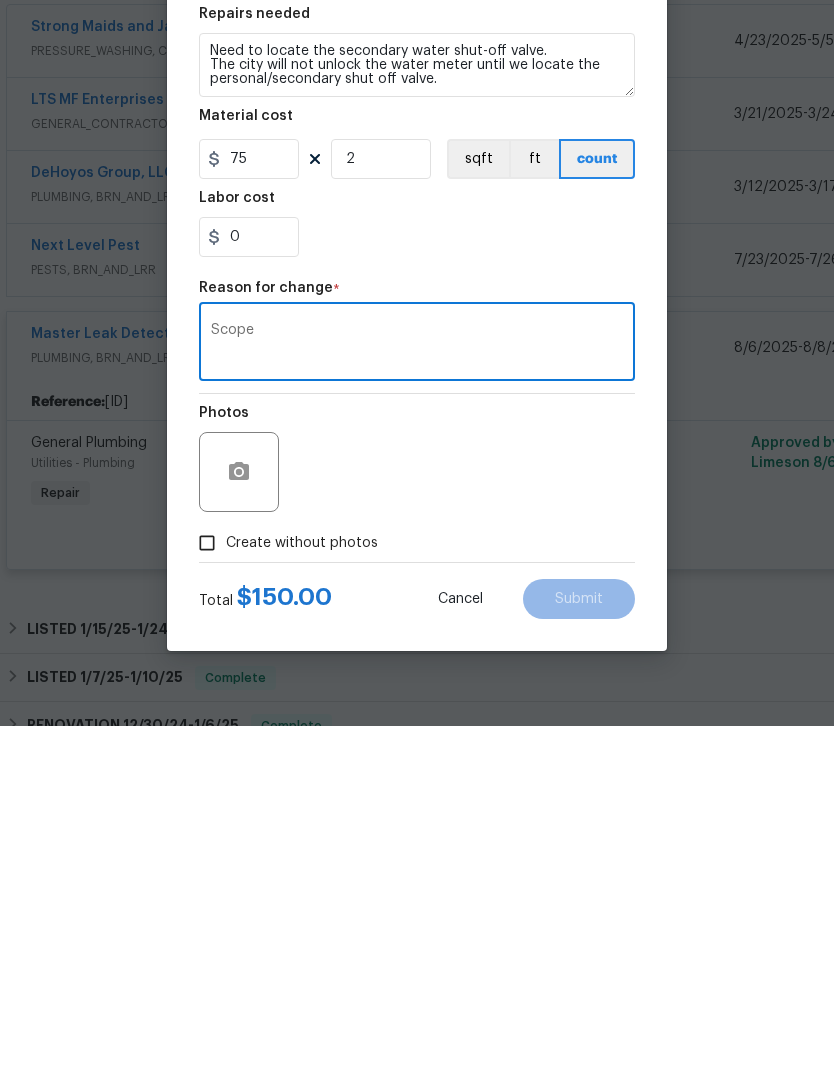 type on "Scope" 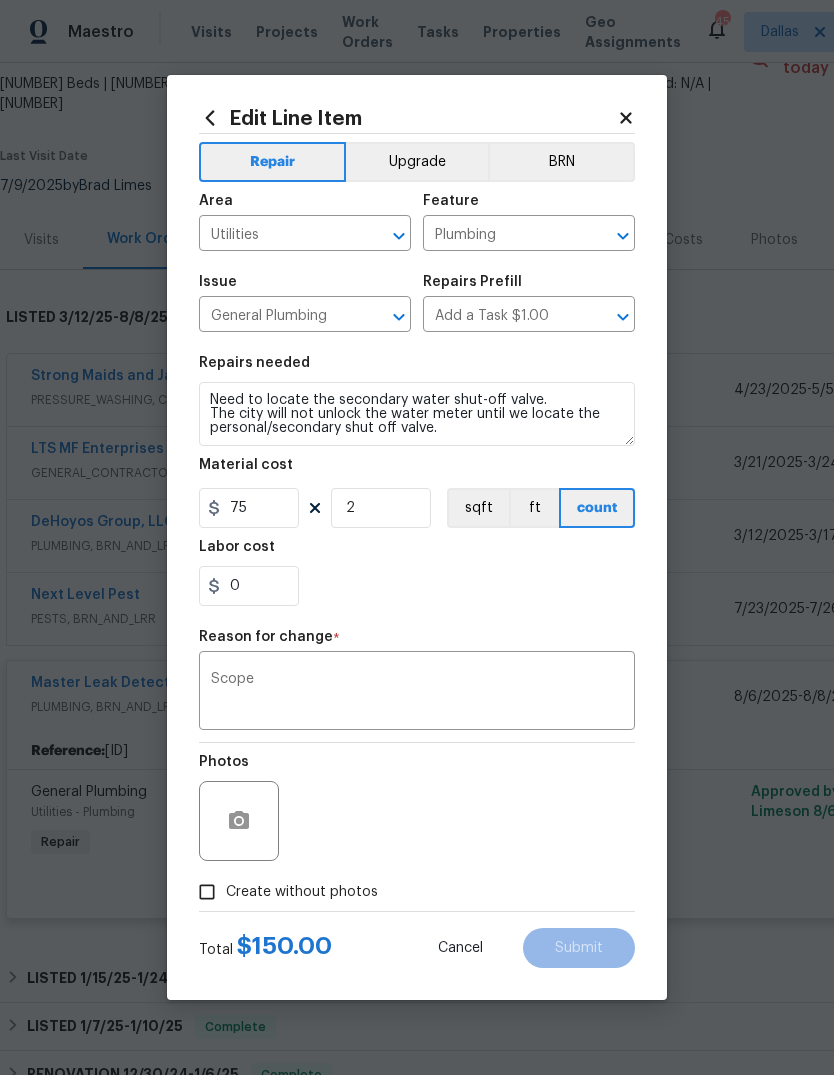 click on "Create without photos" at bounding box center (302, 892) 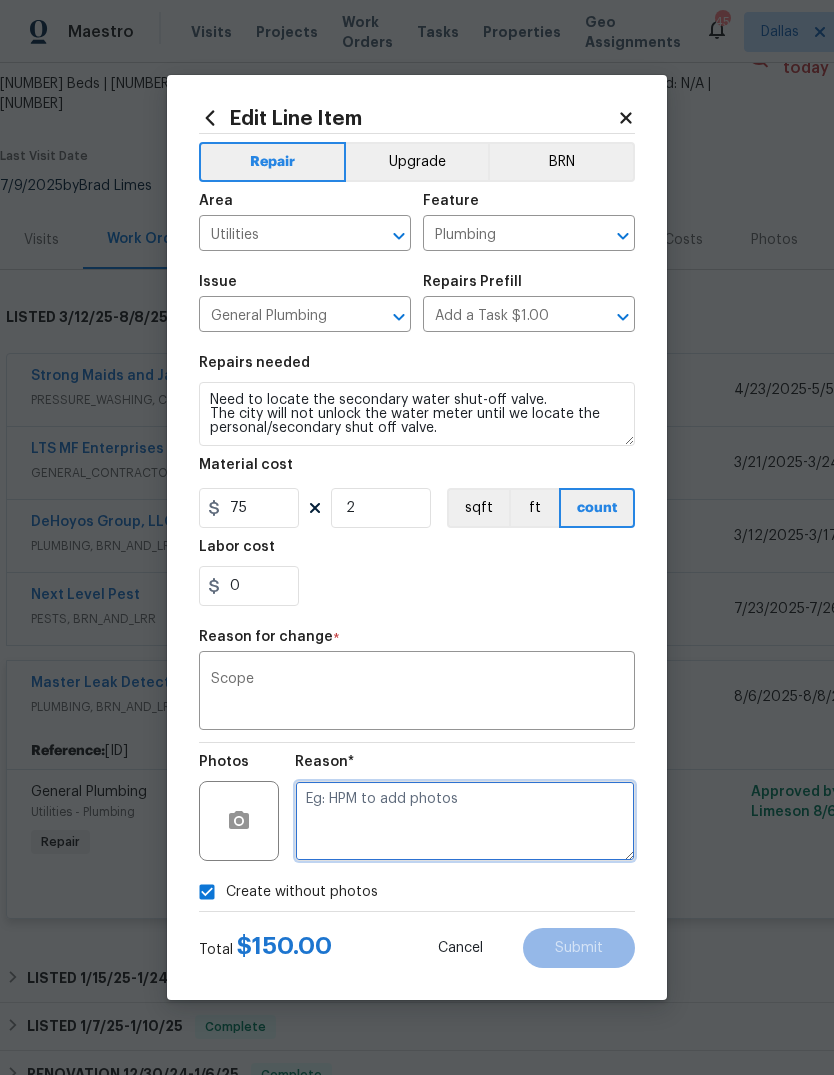 click at bounding box center (465, 821) 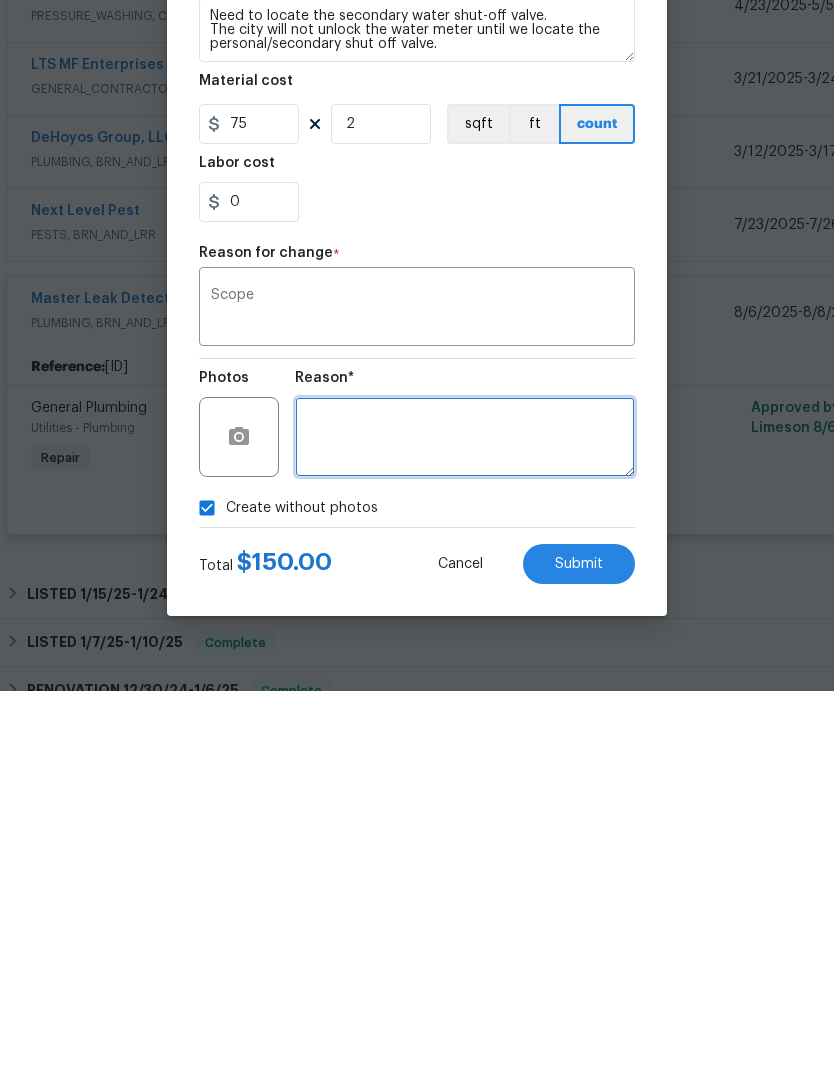 type 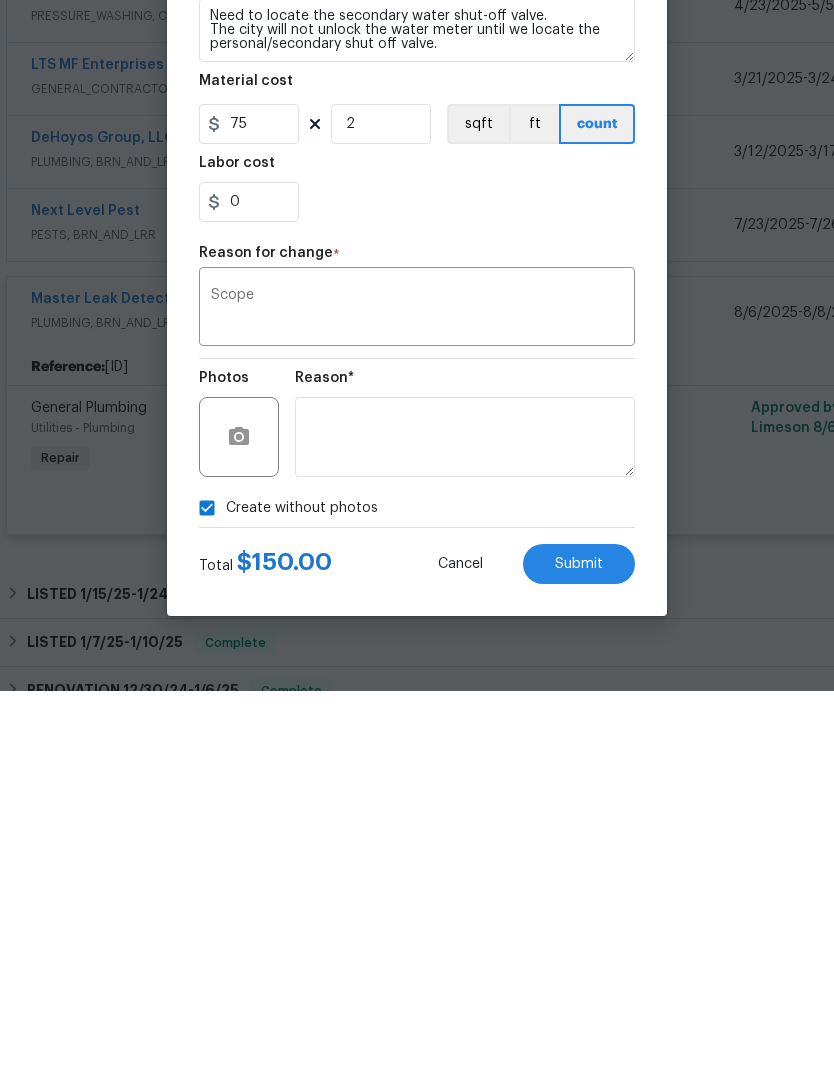 click on "Submit" at bounding box center (579, 948) 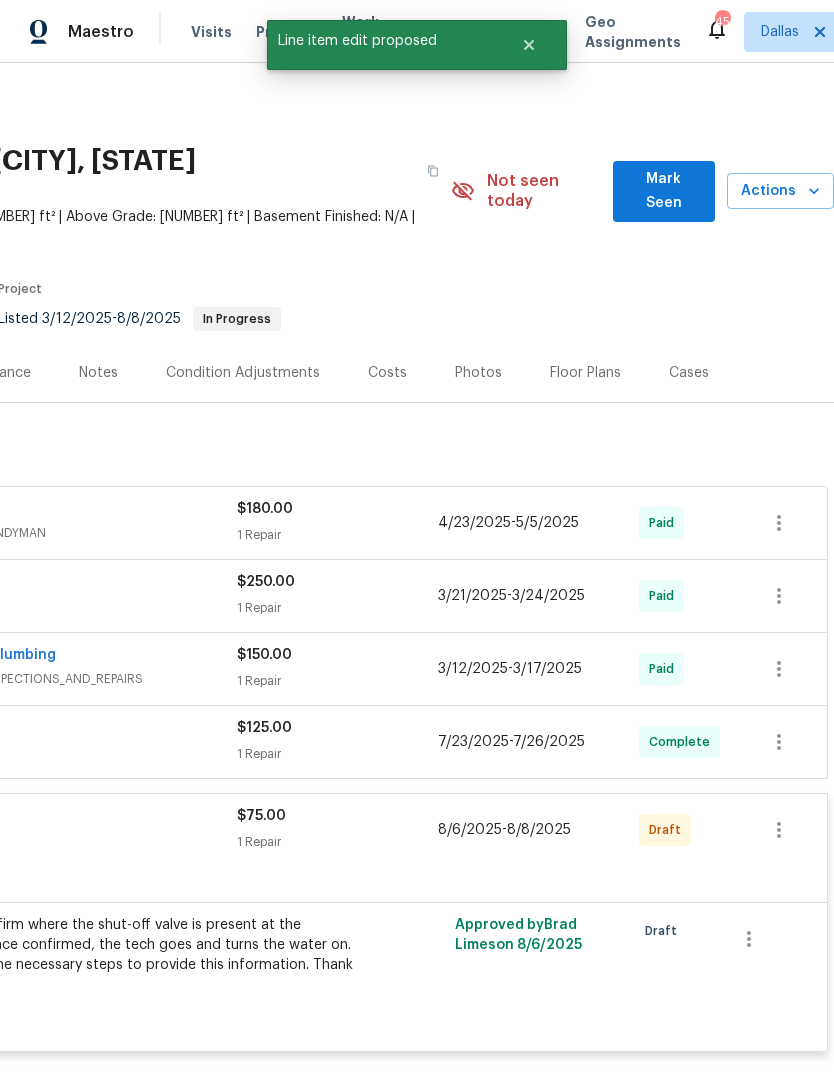 scroll, scrollTop: 0, scrollLeft: 296, axis: horizontal 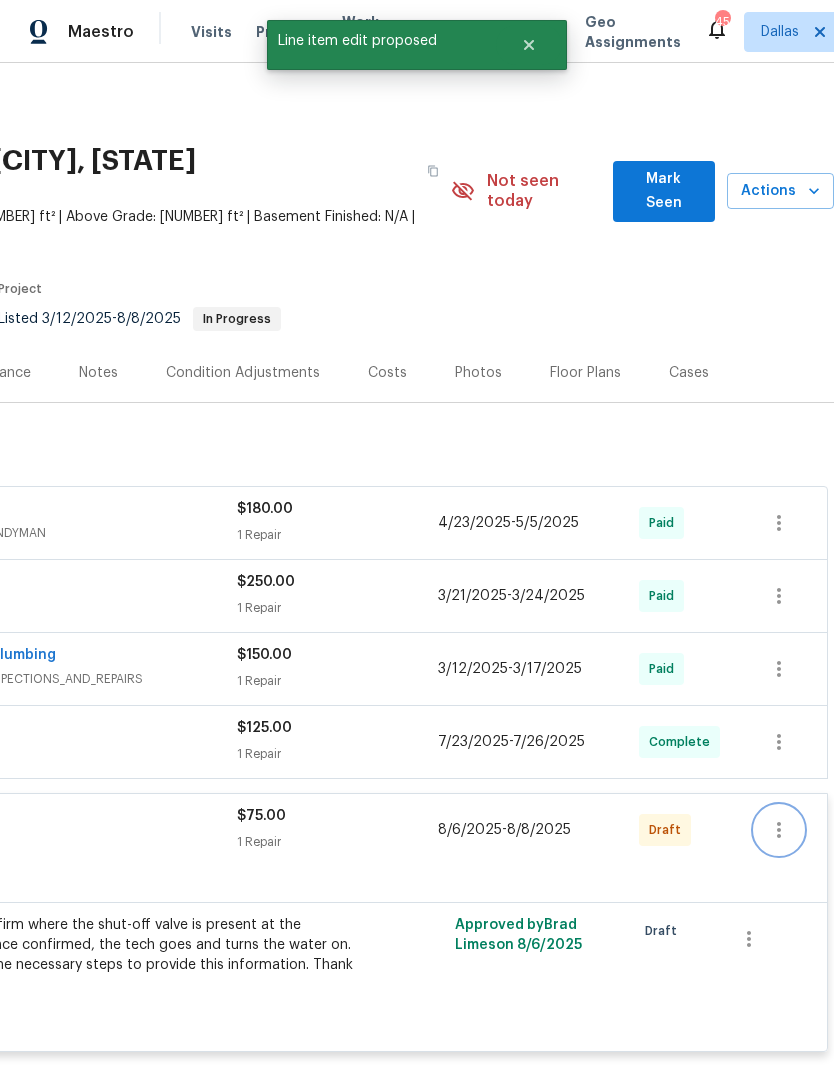 click 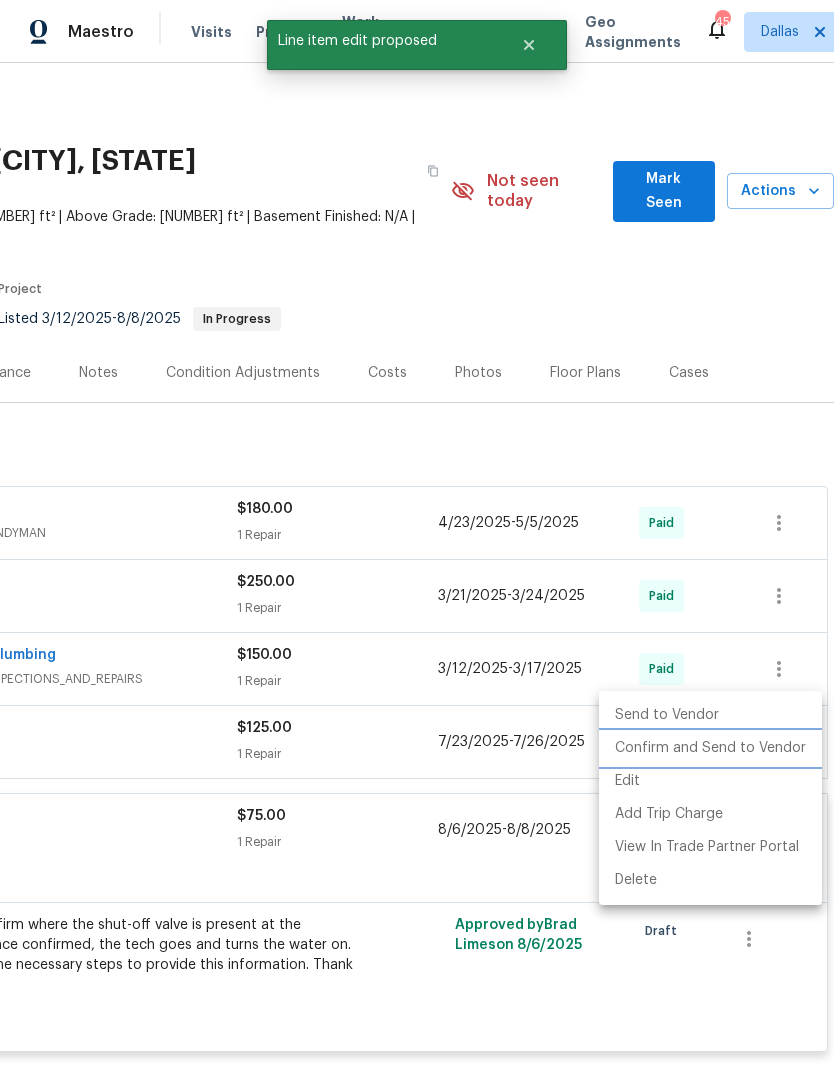 click on "Confirm and Send to Vendor" at bounding box center [710, 748] 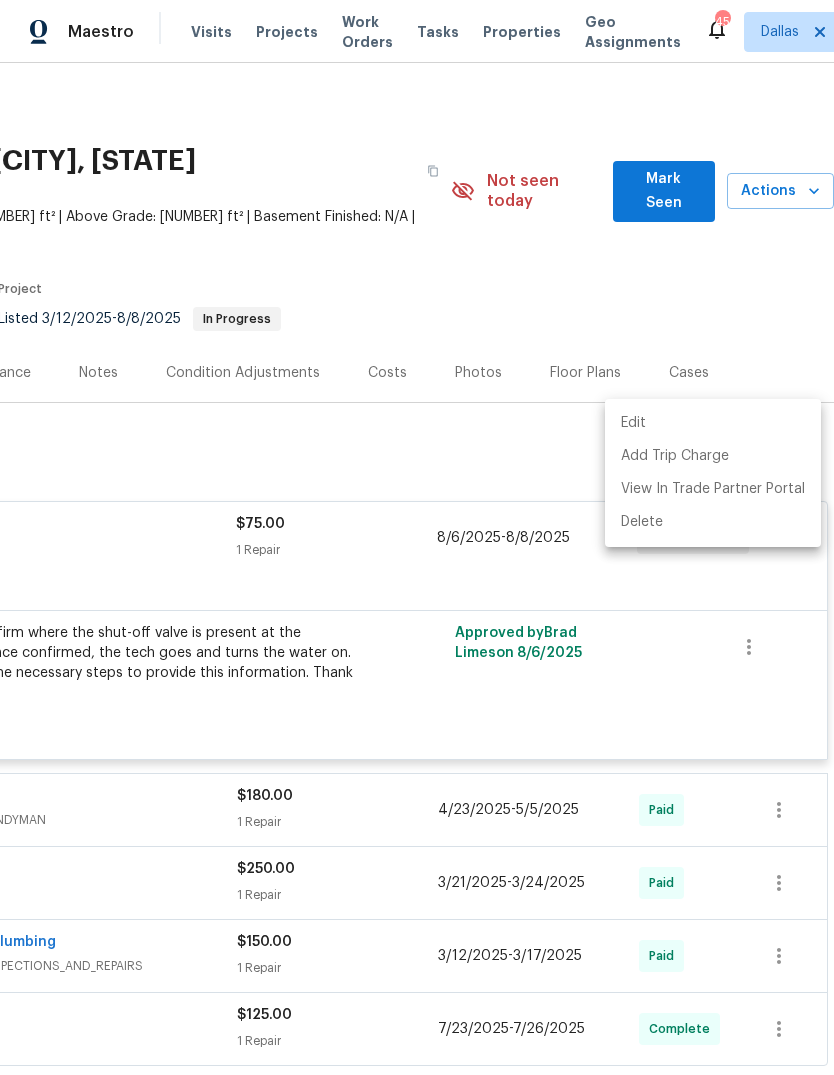 click at bounding box center (417, 537) 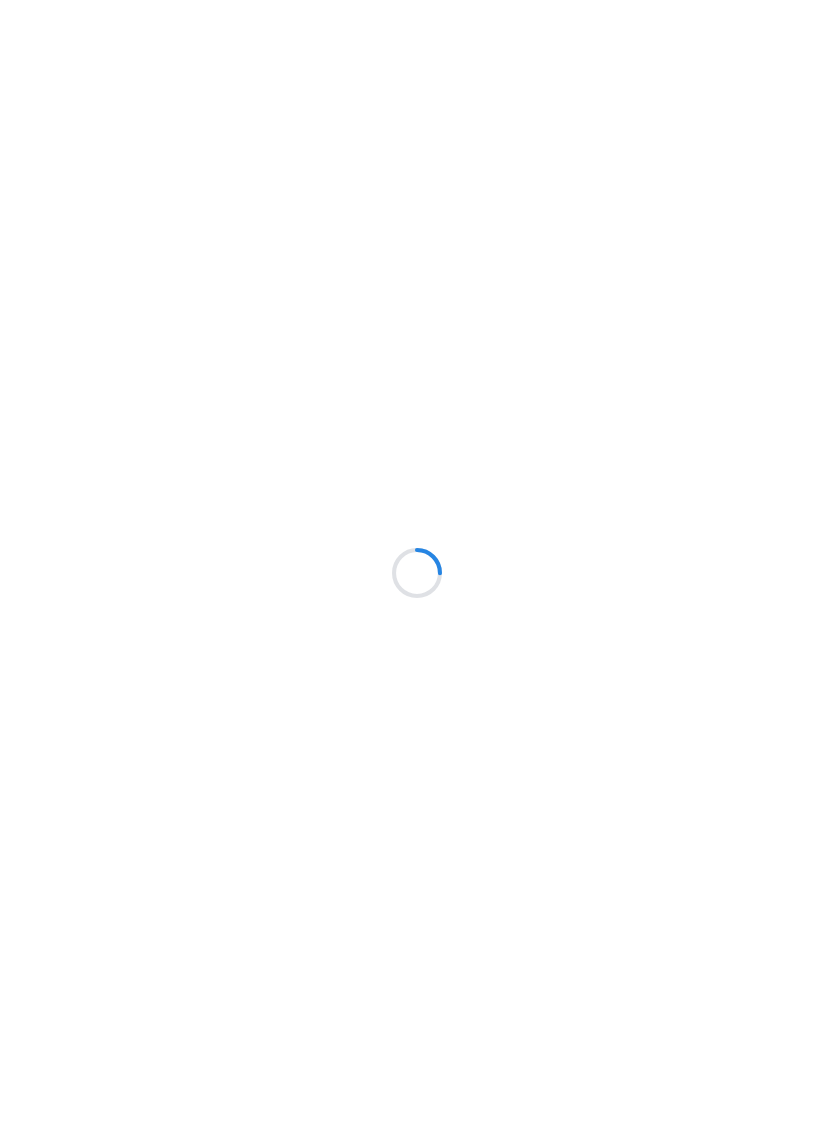 scroll, scrollTop: 0, scrollLeft: 0, axis: both 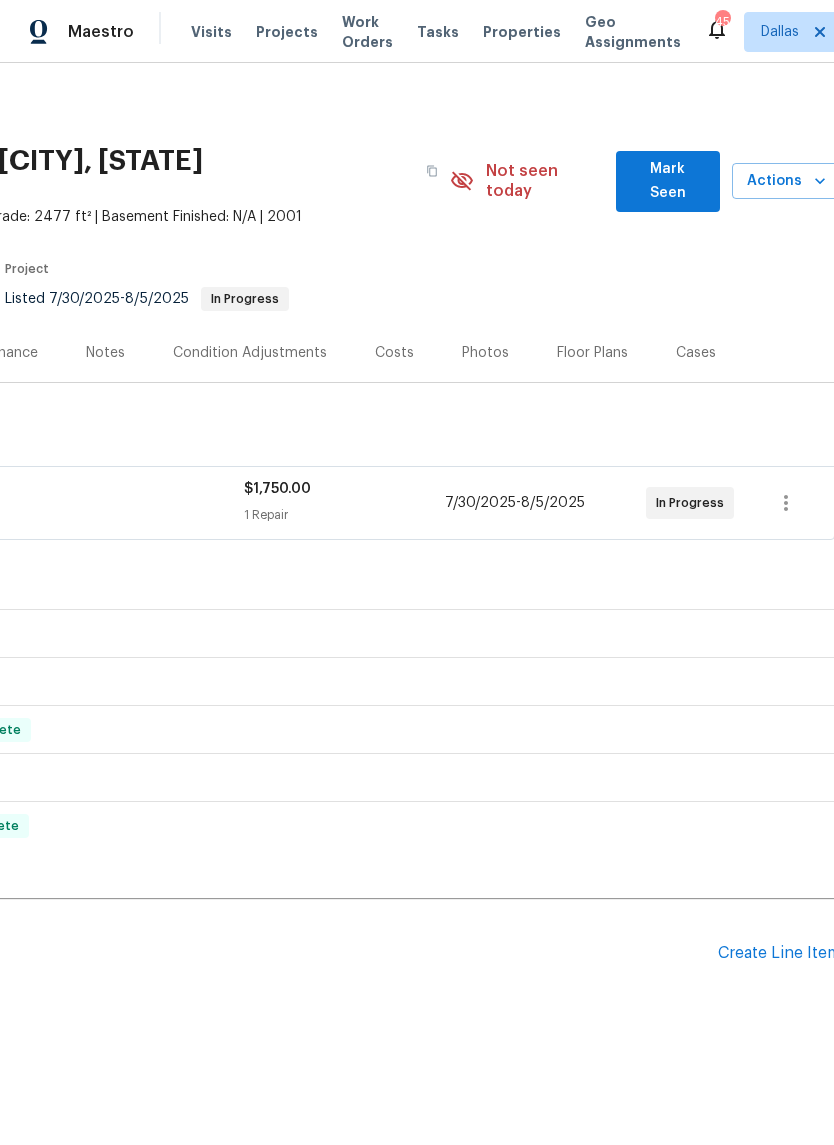 click on "Mark Seen" at bounding box center (668, 181) 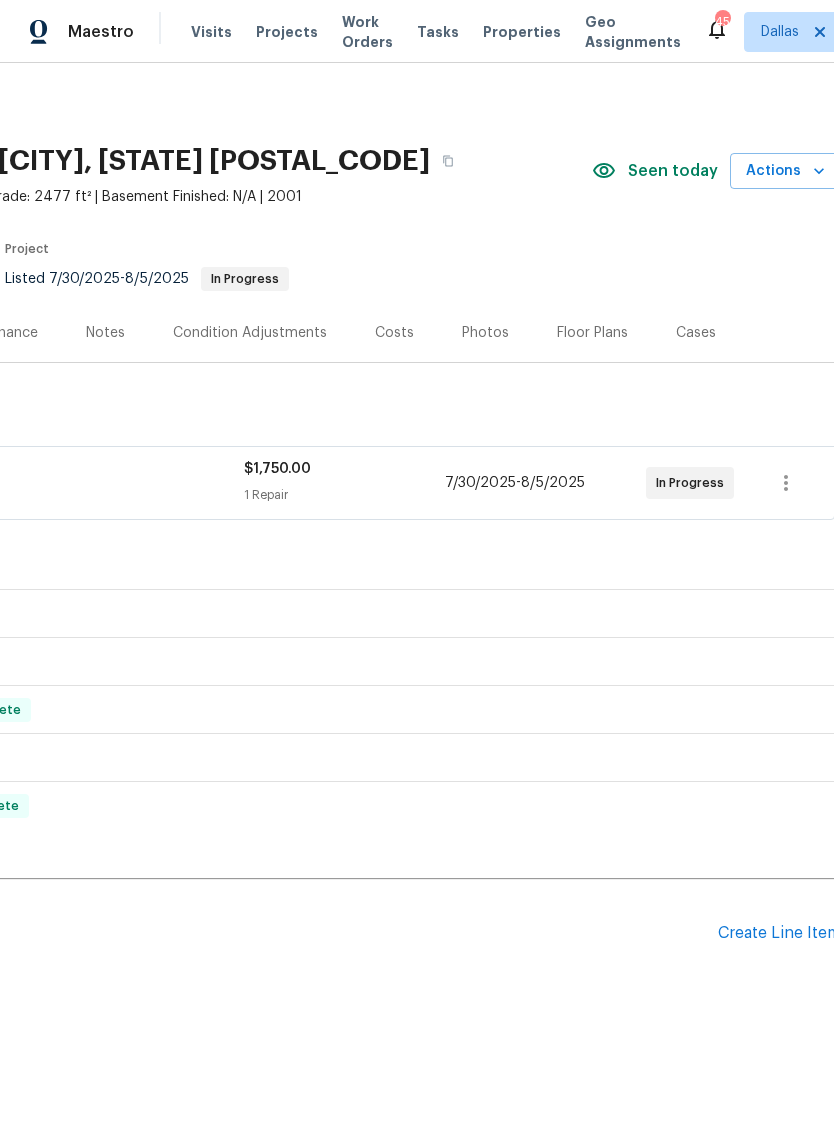 click on "Actions" at bounding box center (785, 171) 